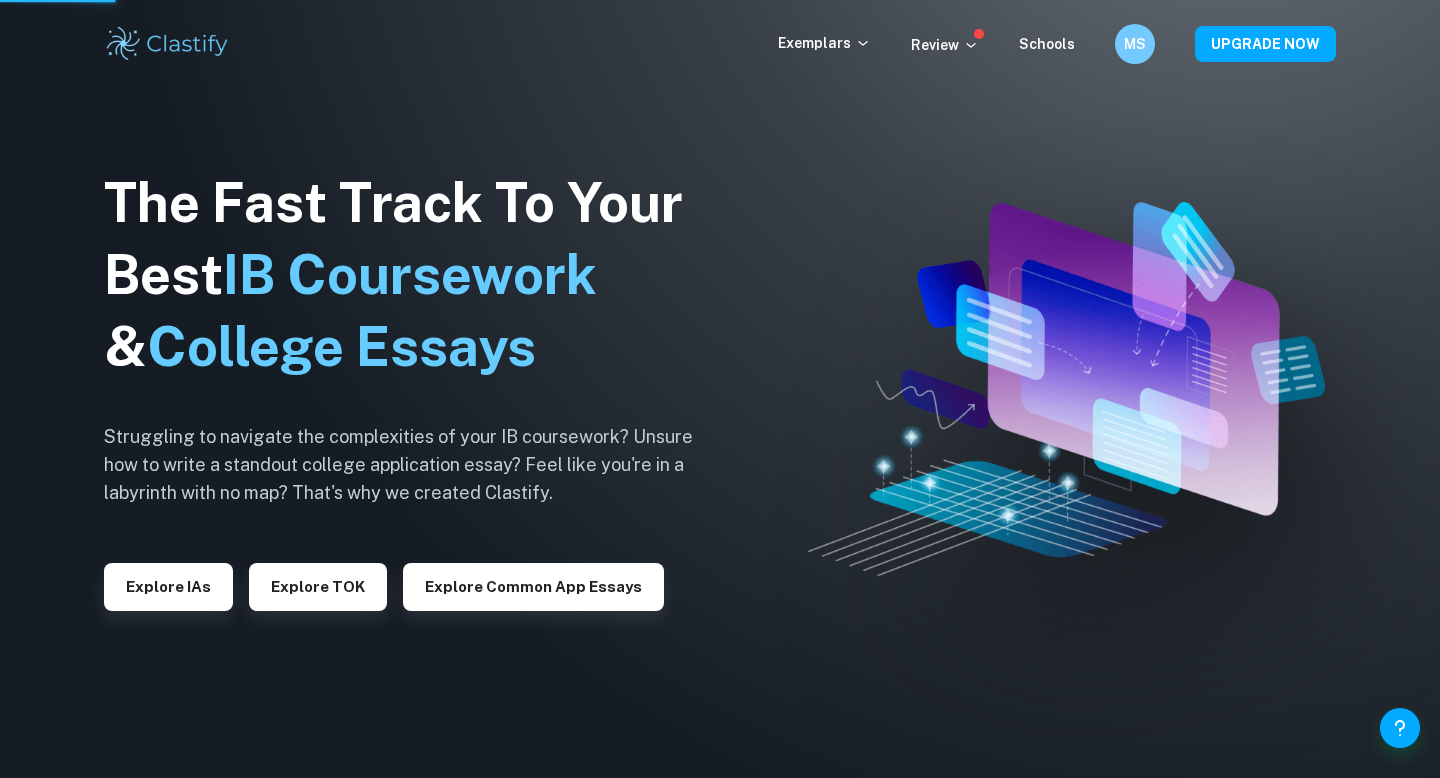 scroll, scrollTop: 0, scrollLeft: 0, axis: both 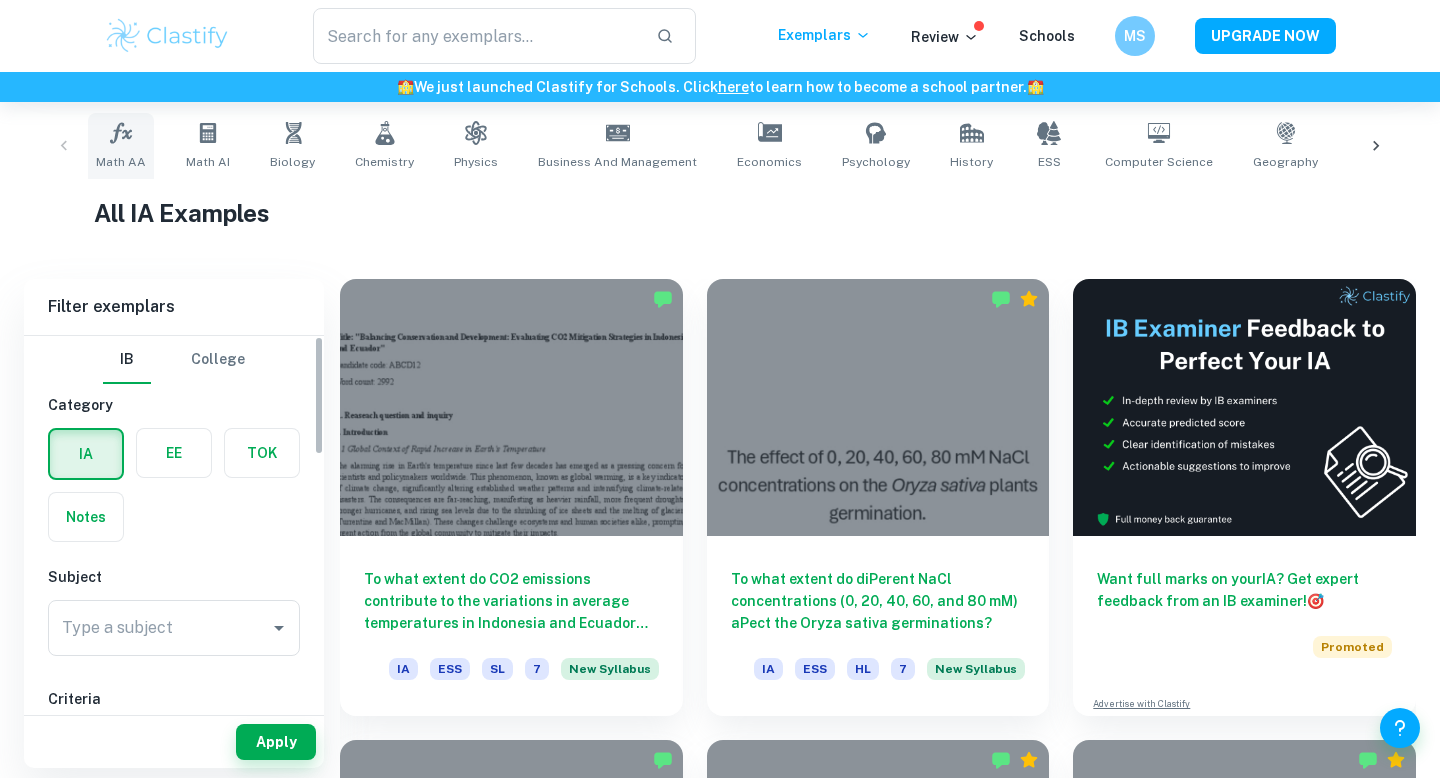 click on "Math AA" at bounding box center (121, 162) 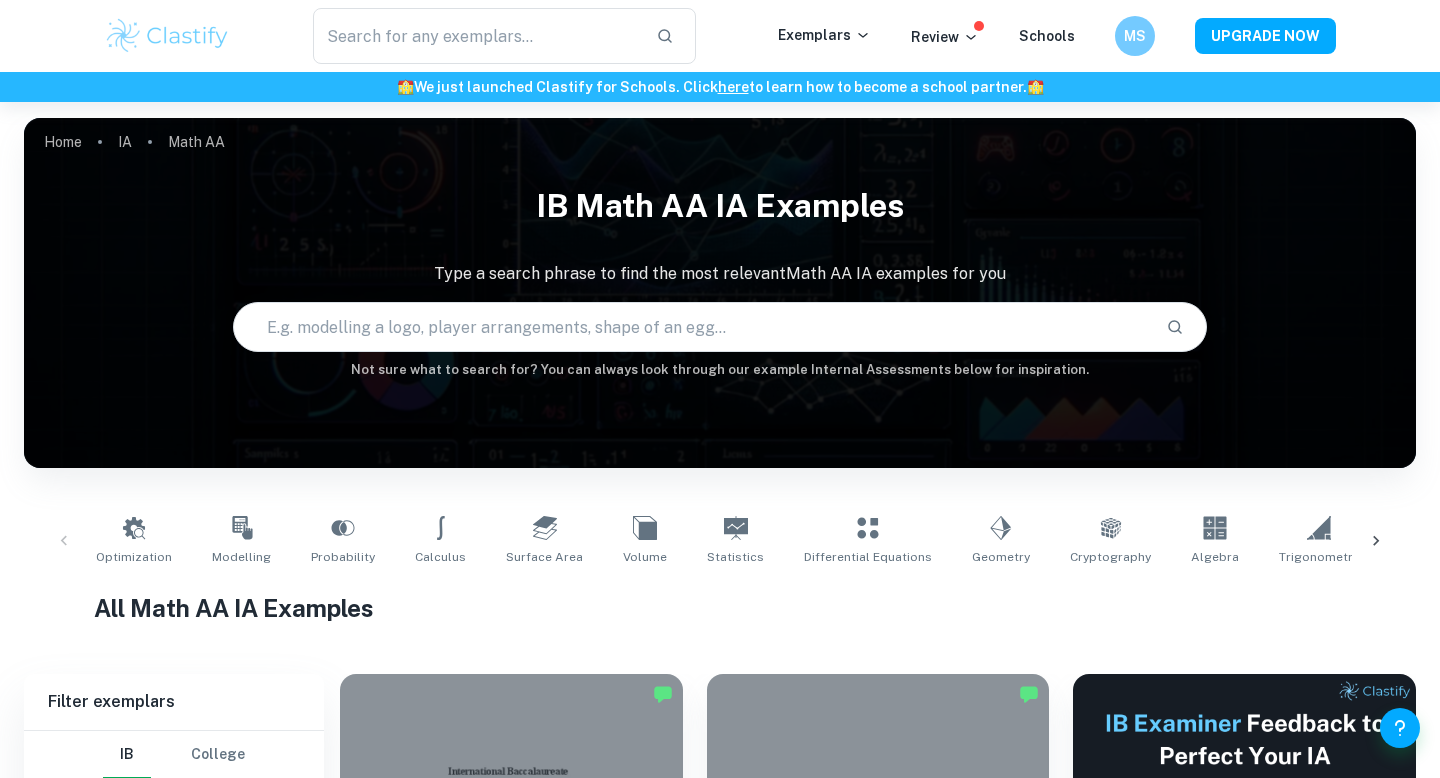 scroll, scrollTop: 522, scrollLeft: 0, axis: vertical 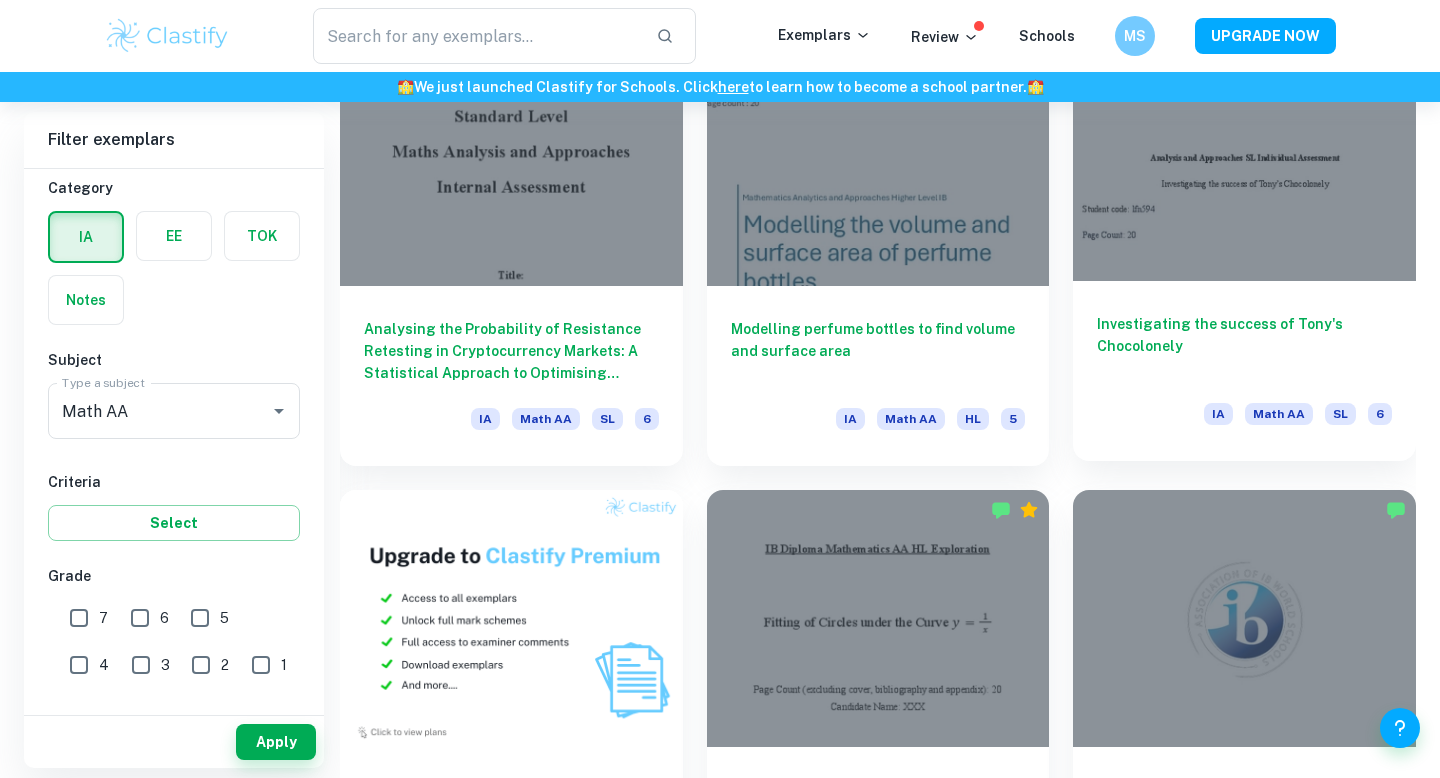 click at bounding box center (1244, 152) 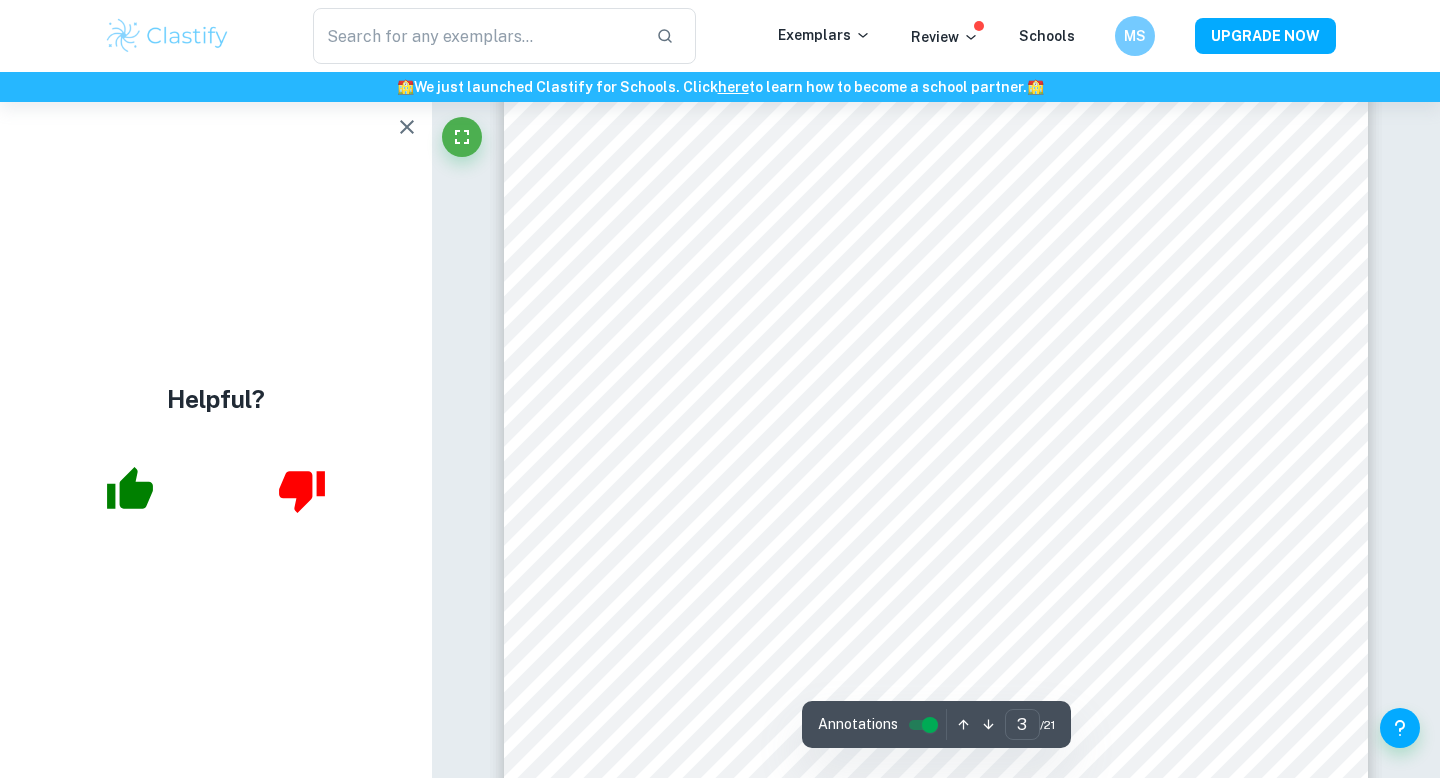 scroll, scrollTop: 3129, scrollLeft: 0, axis: vertical 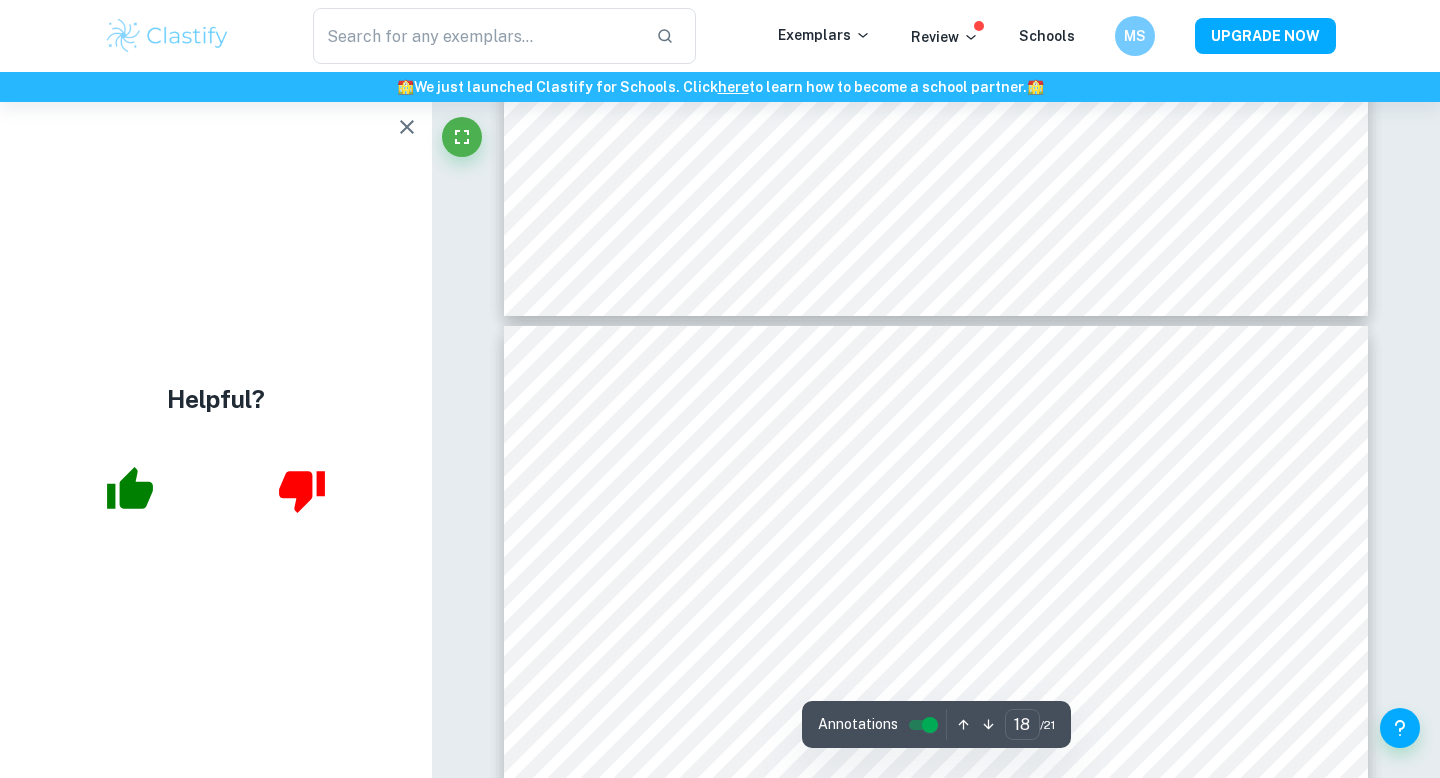 type on "19" 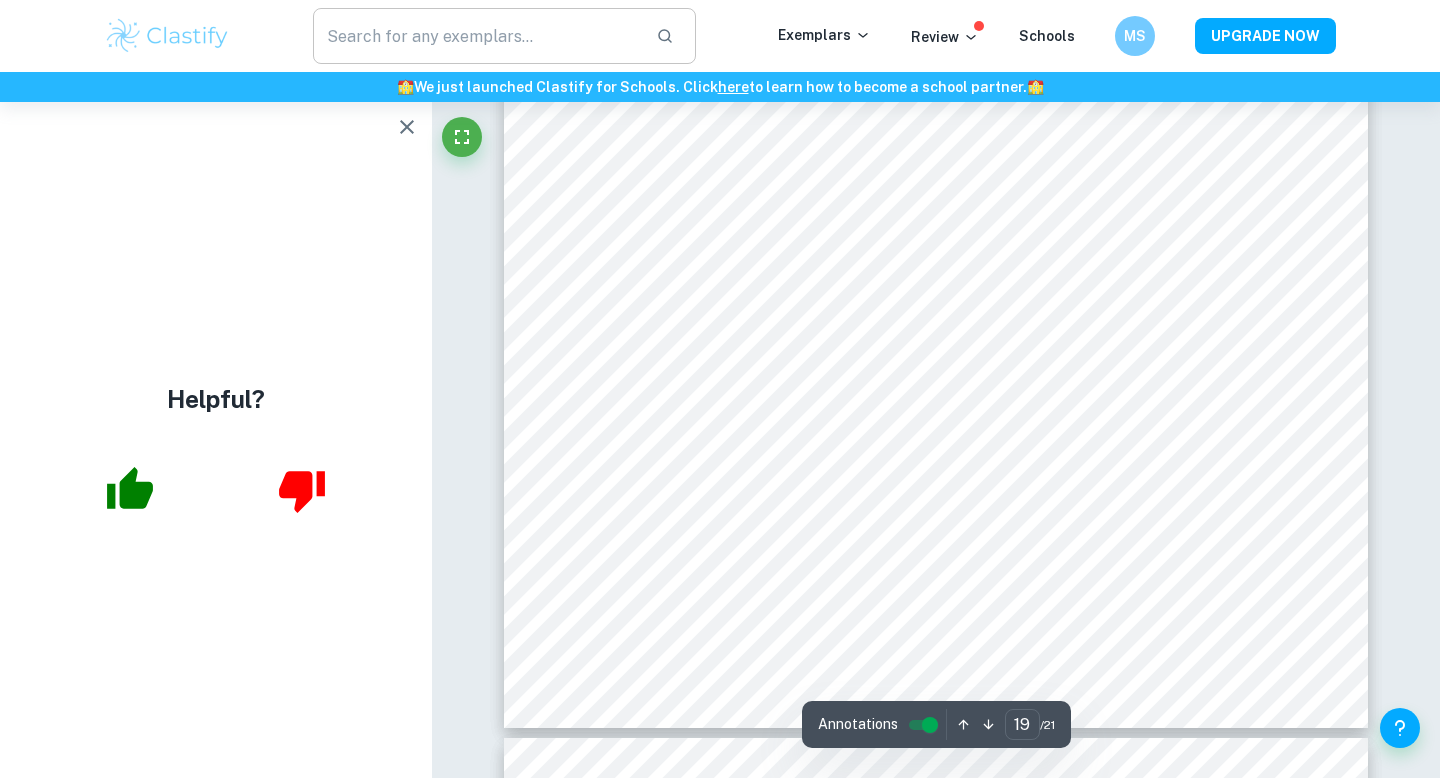 scroll, scrollTop: 23354, scrollLeft: 0, axis: vertical 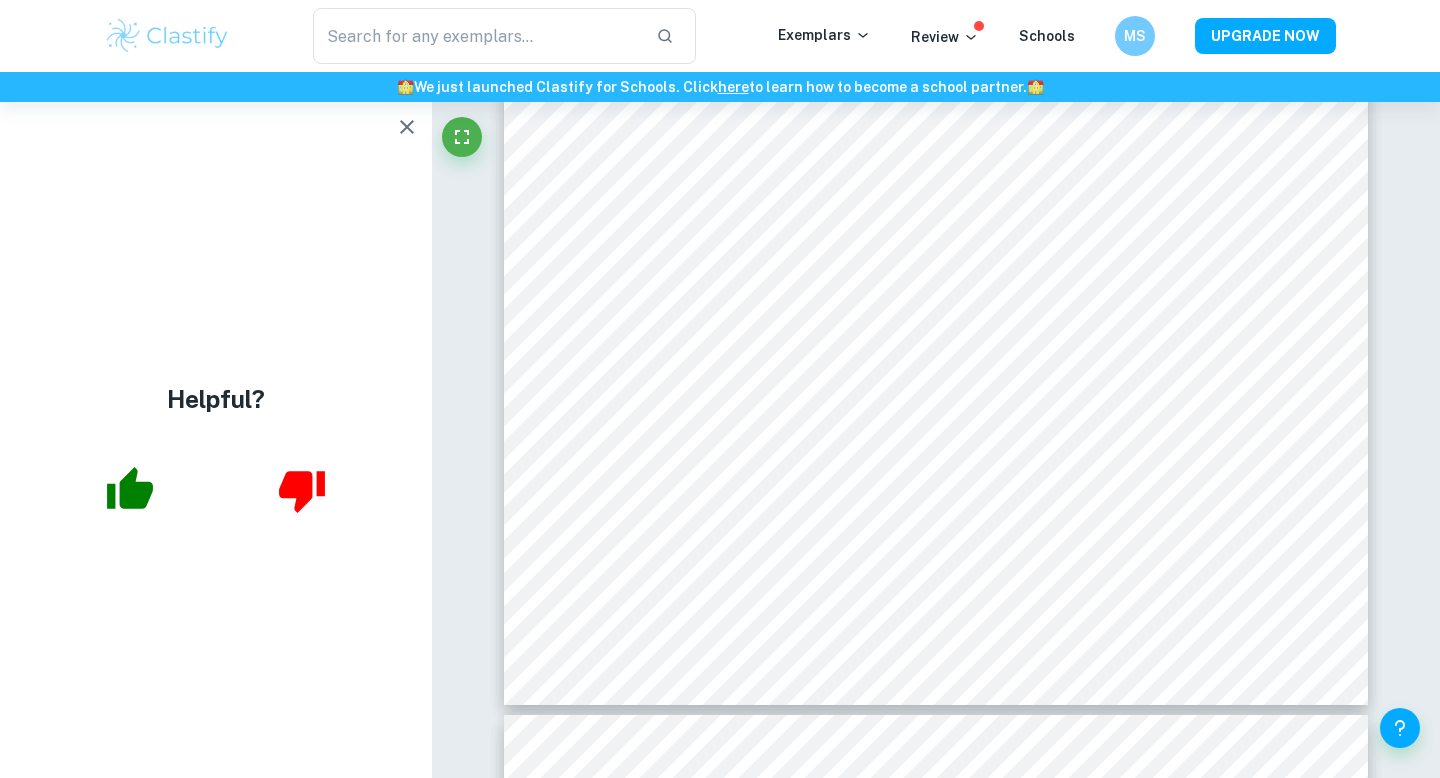 click at bounding box center [167, 36] 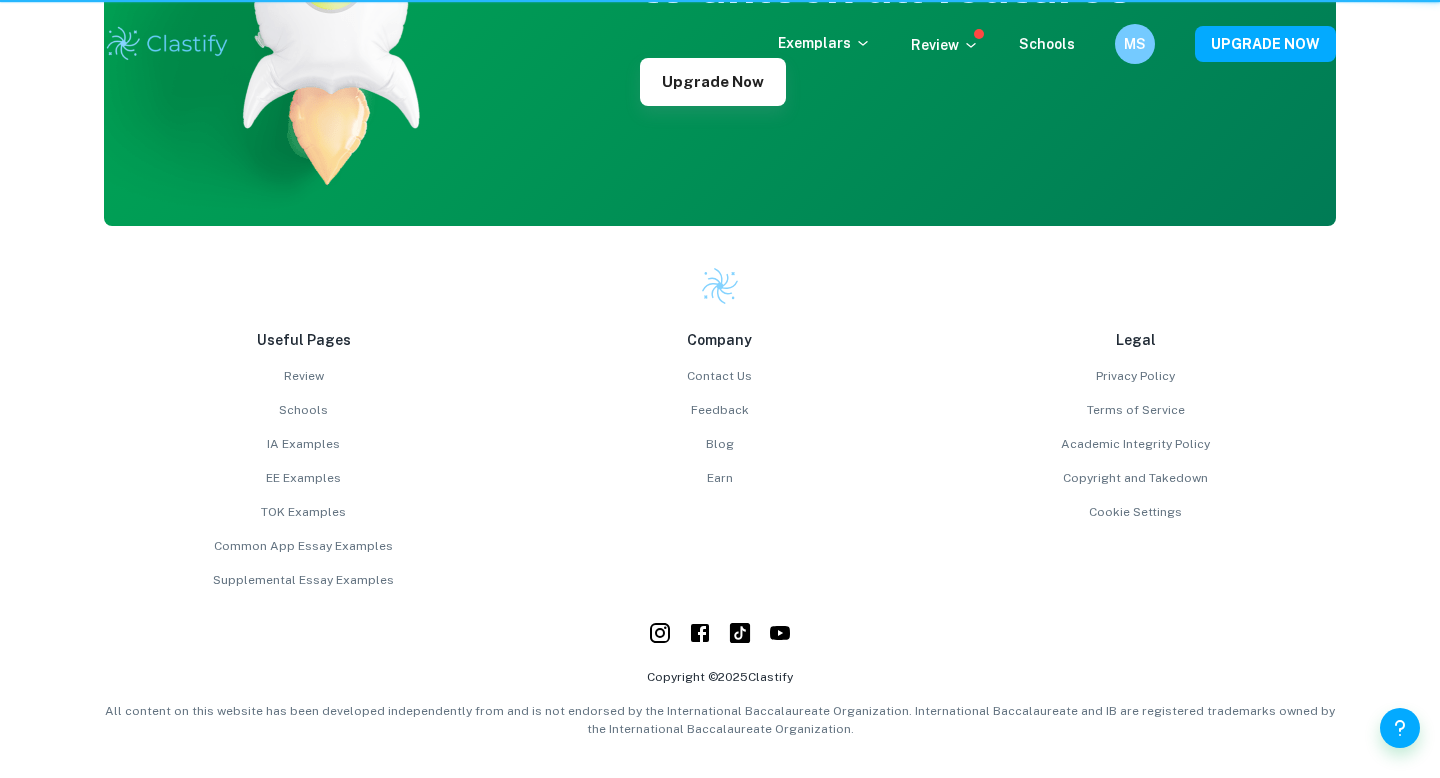 scroll, scrollTop: 0, scrollLeft: 0, axis: both 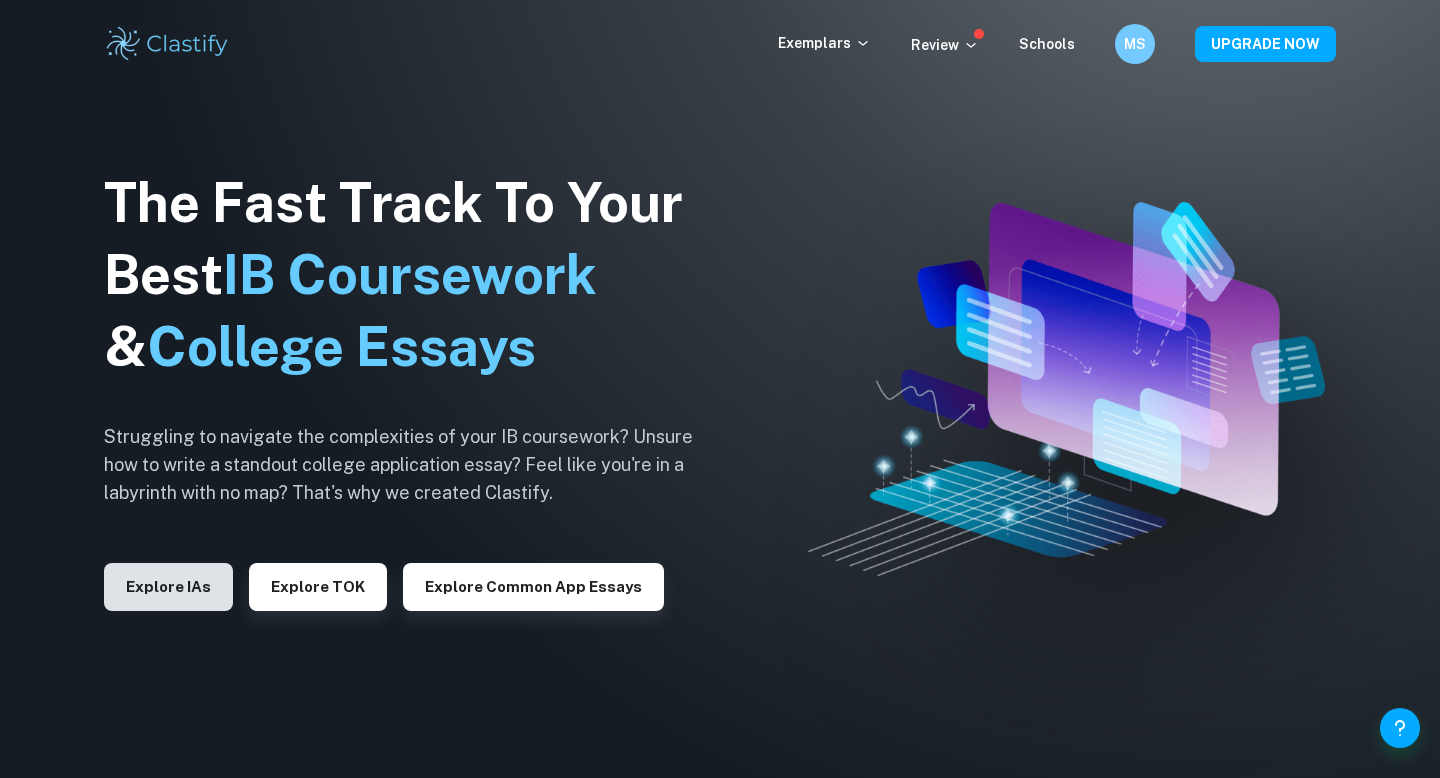 click on "Explore IAs" at bounding box center [168, 587] 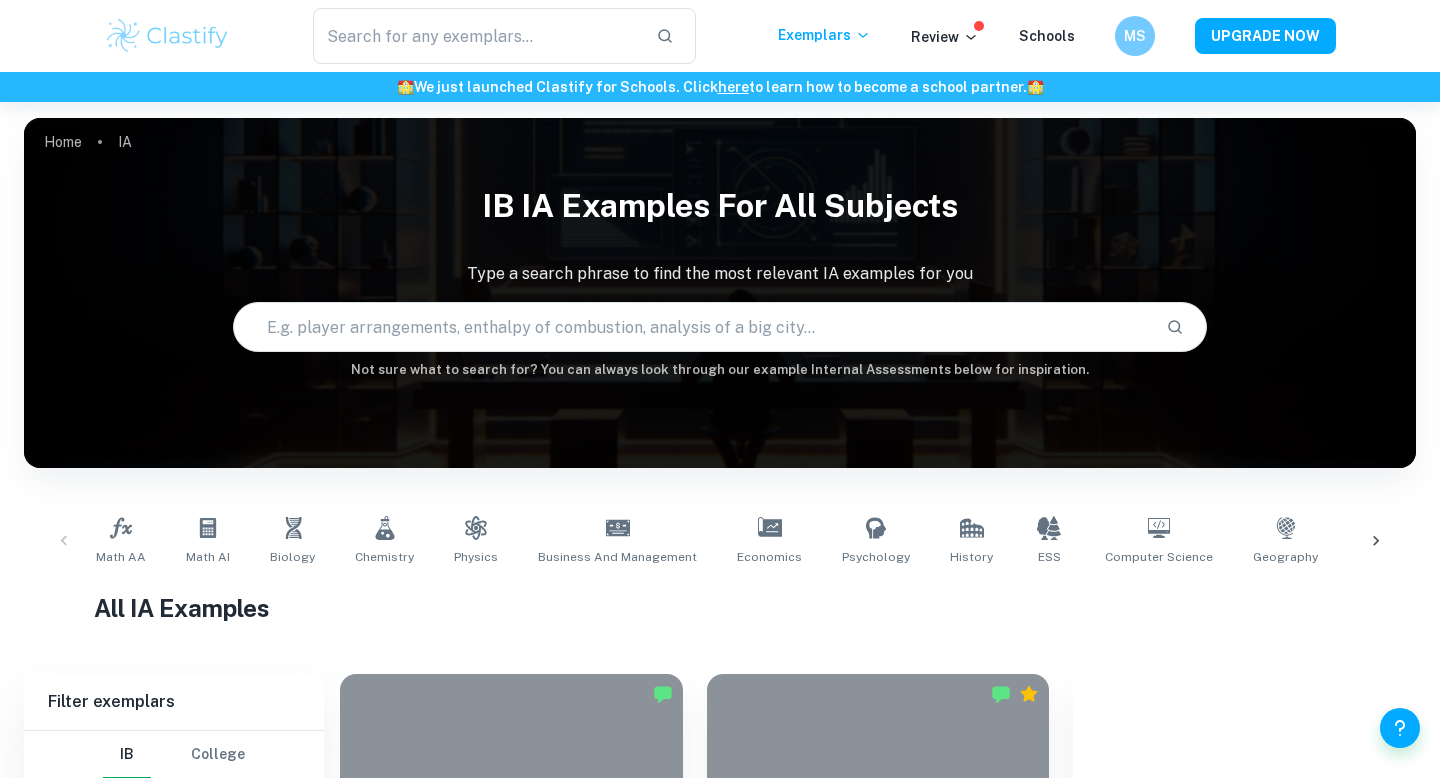 scroll, scrollTop: 414, scrollLeft: 0, axis: vertical 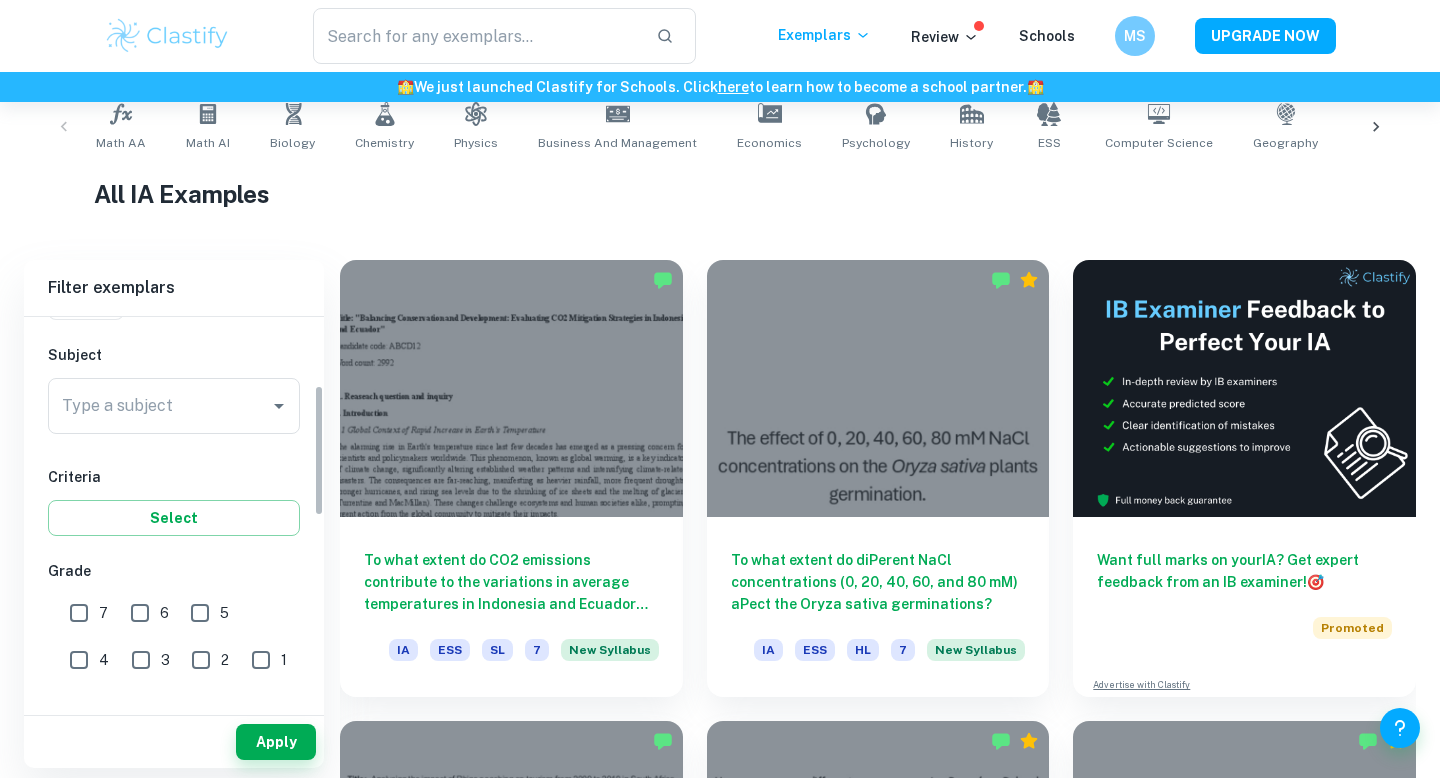 click on "Type a subject" at bounding box center [159, 406] 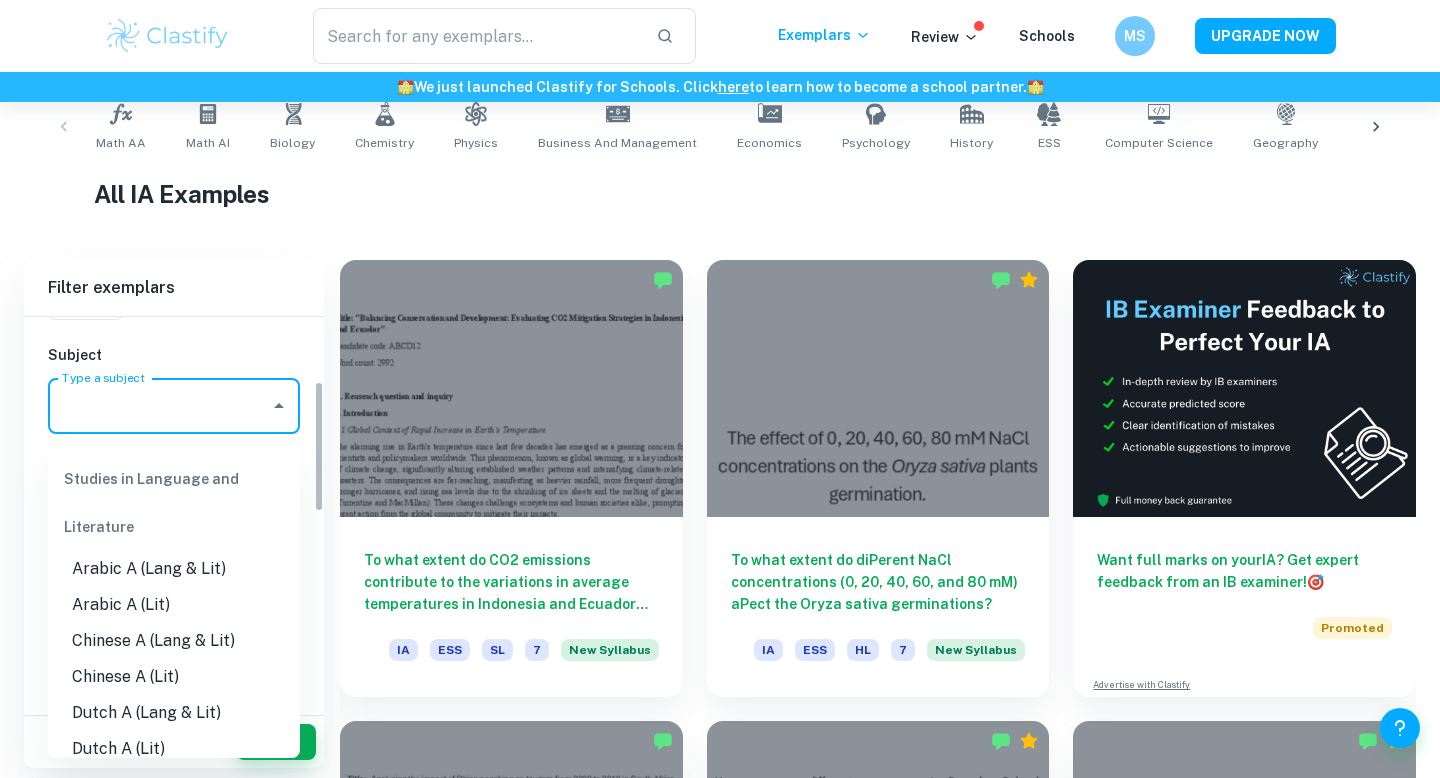 scroll, scrollTop: 0, scrollLeft: 0, axis: both 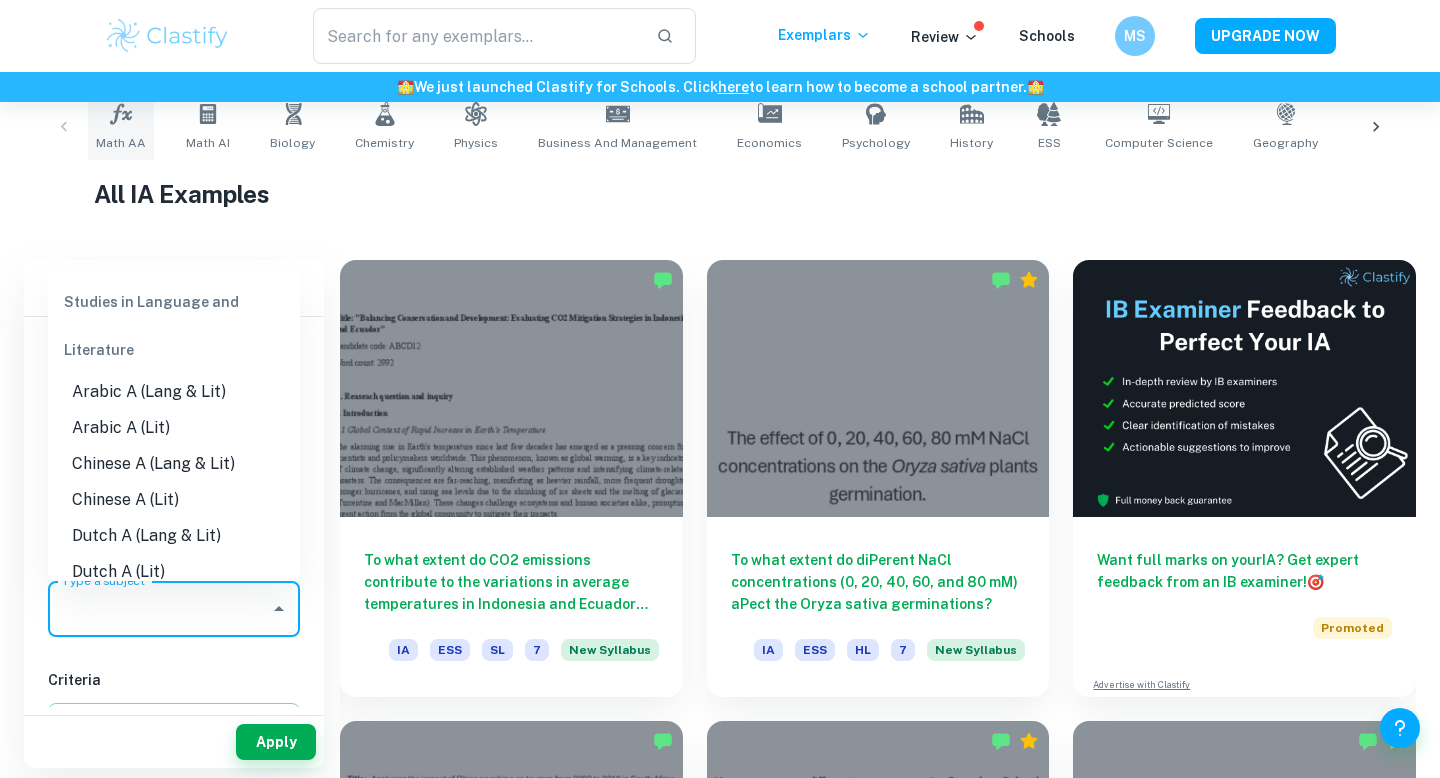 click on "Math AA" at bounding box center (121, 127) 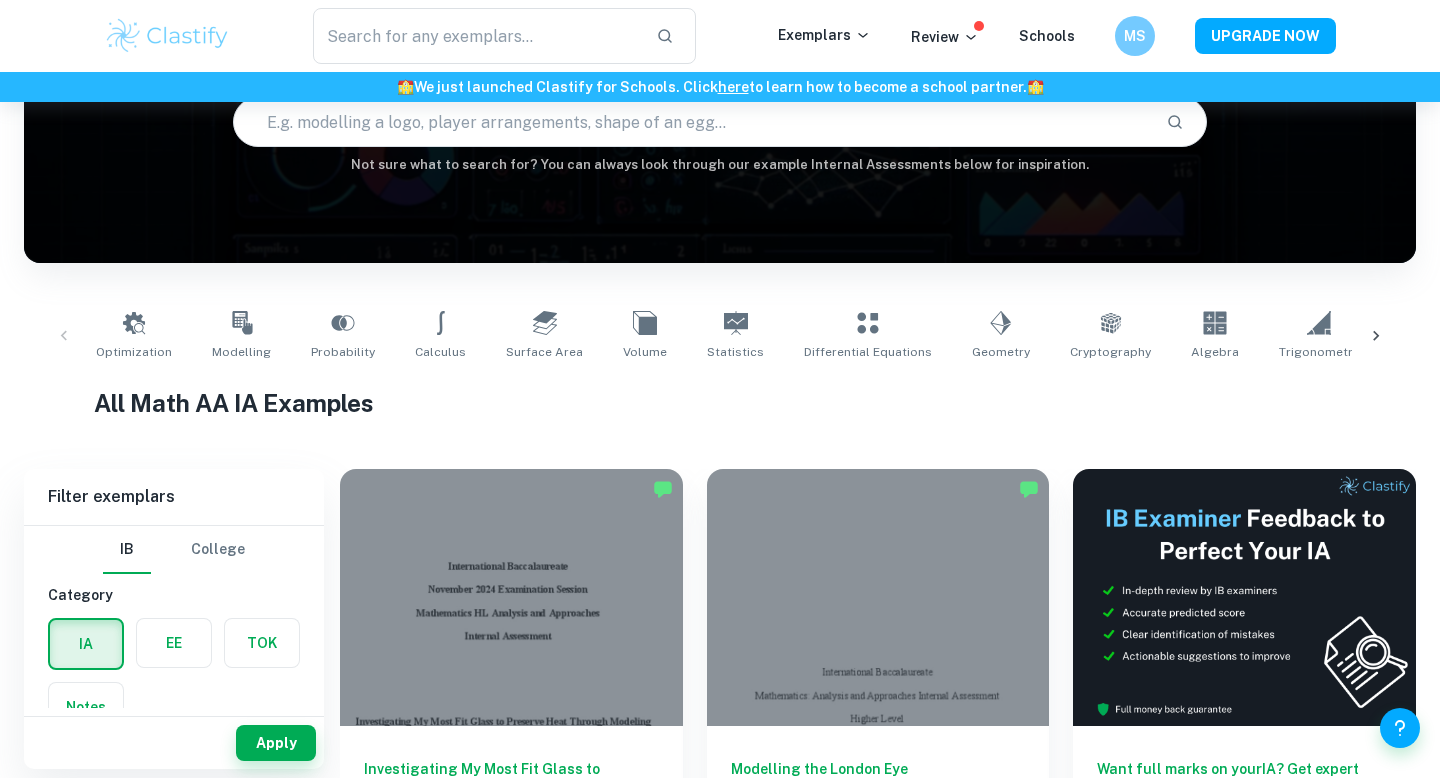 scroll, scrollTop: 252, scrollLeft: 0, axis: vertical 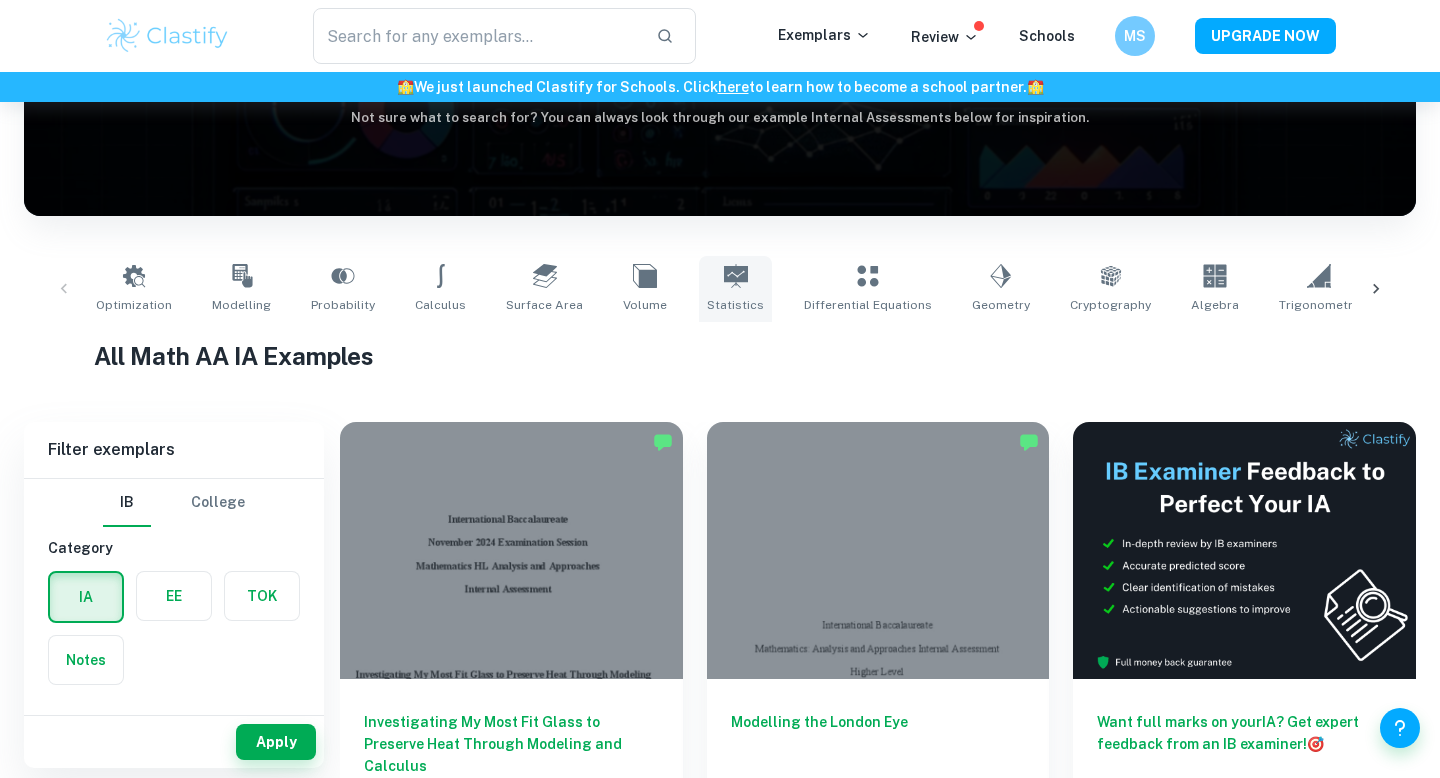 click on "Statistics" at bounding box center [735, 289] 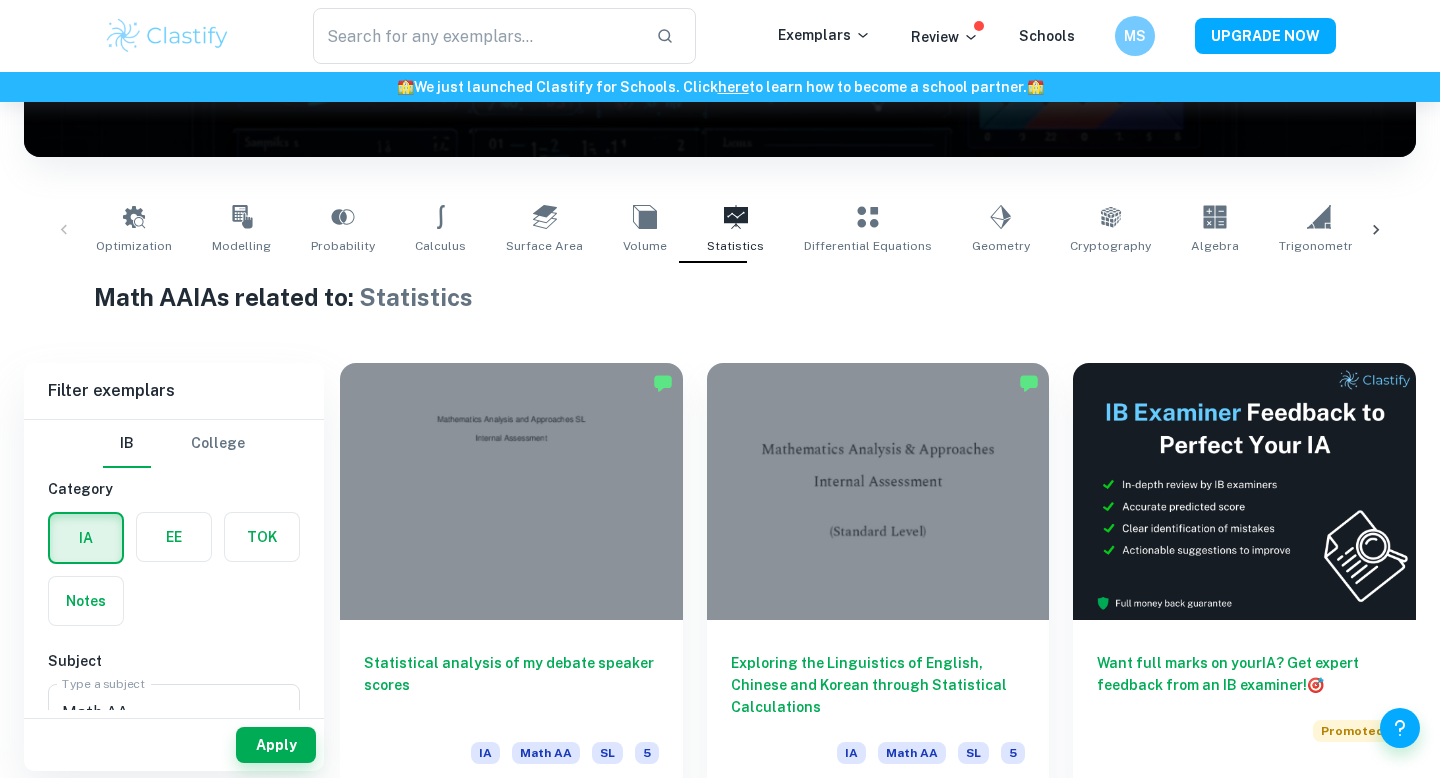 scroll, scrollTop: 313, scrollLeft: 0, axis: vertical 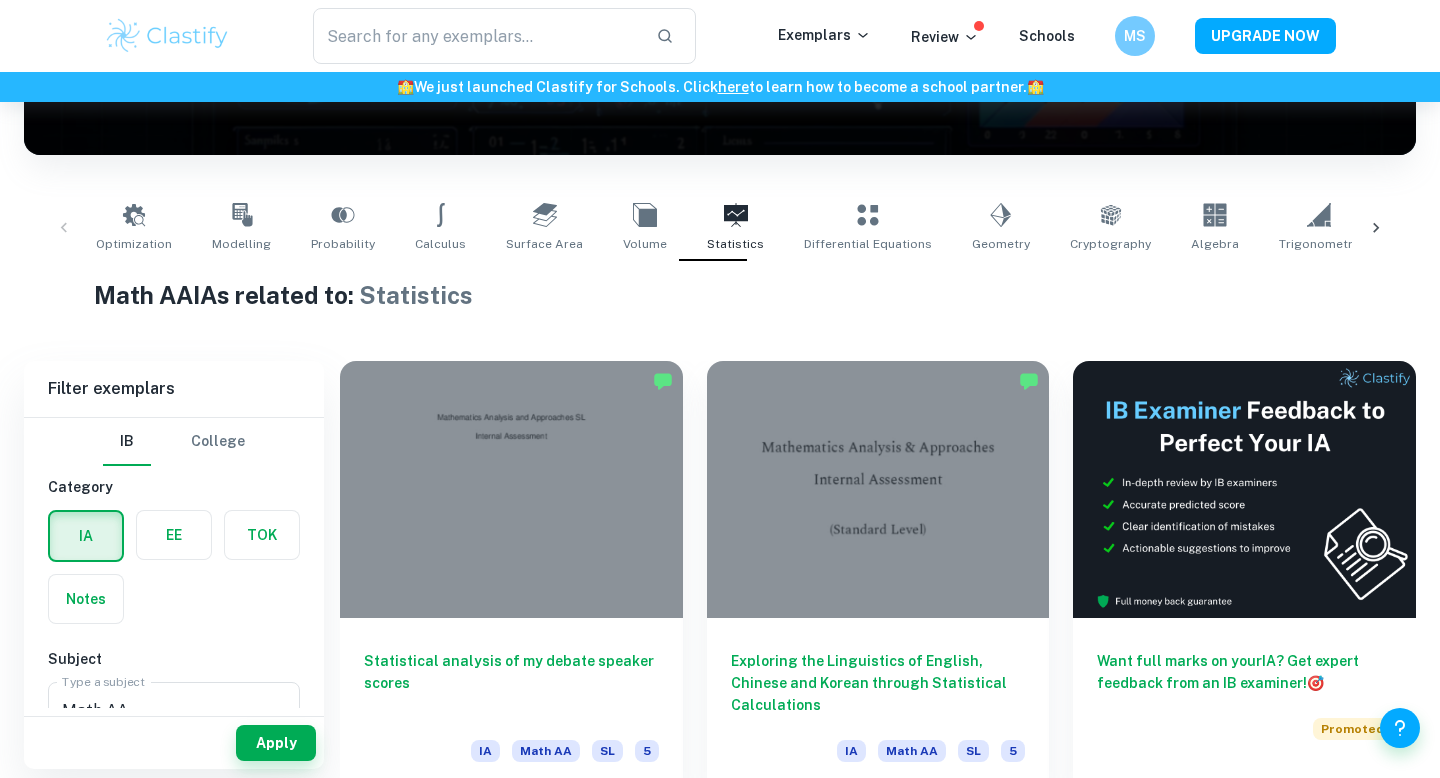 click 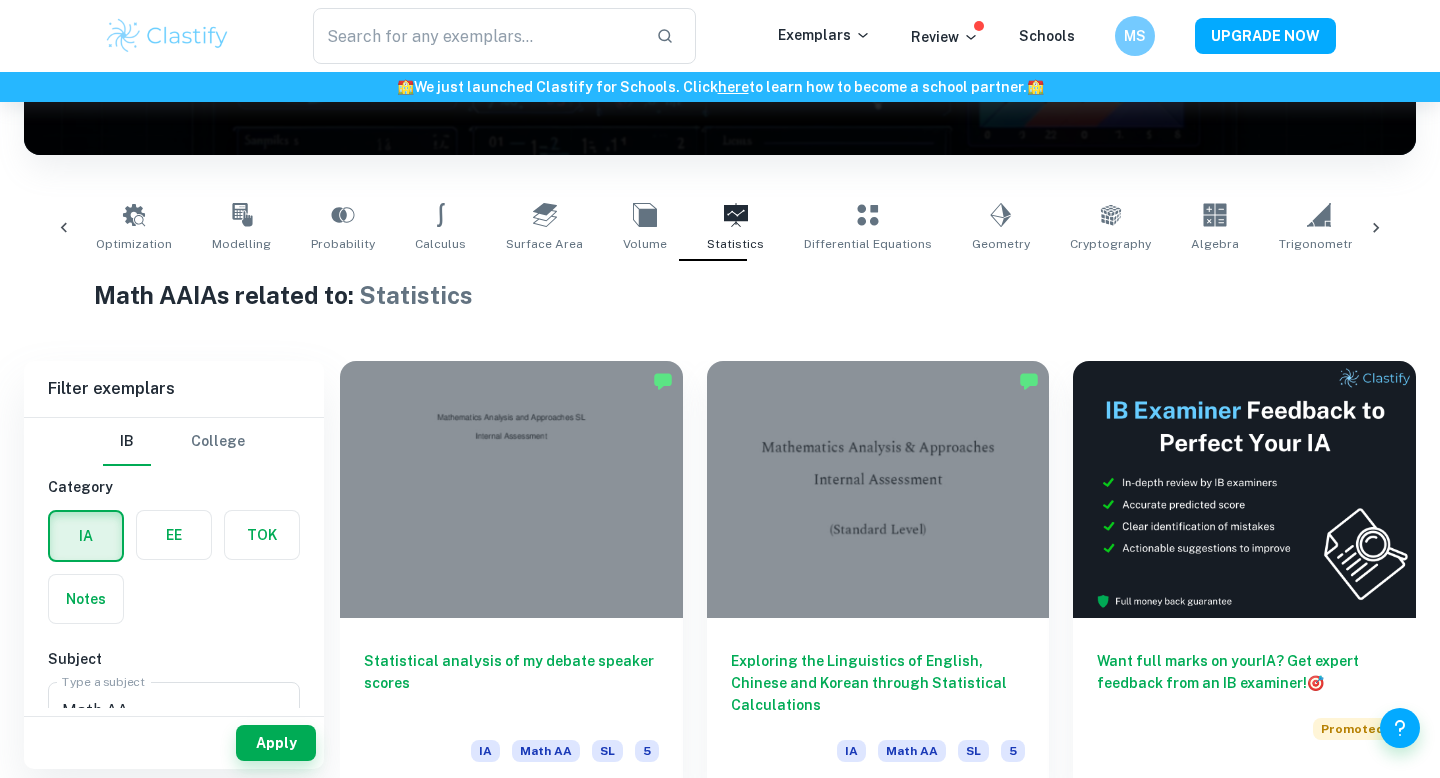 scroll, scrollTop: 0, scrollLeft: 410, axis: horizontal 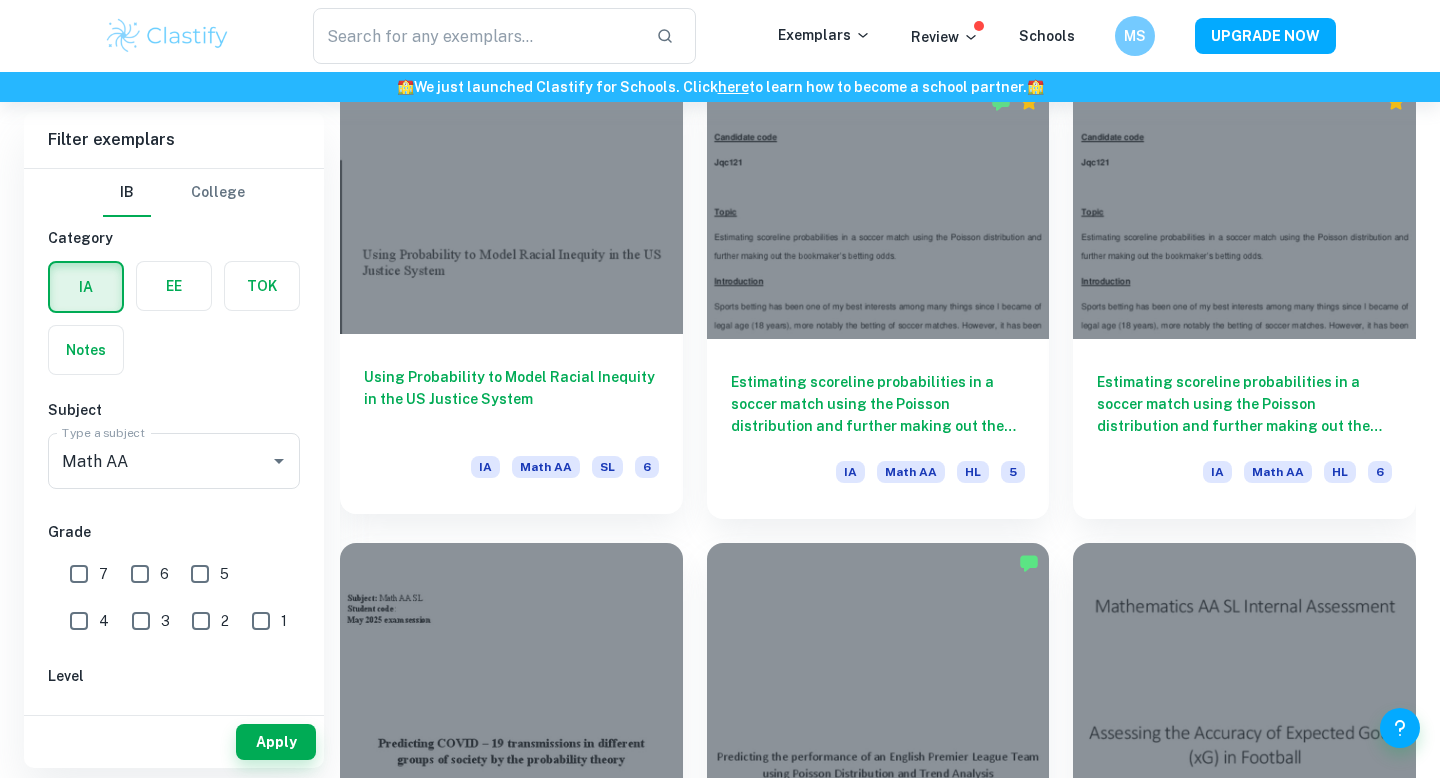 click on "Using Probability to Model Racial Inequity in the US Justice System" at bounding box center [511, 399] 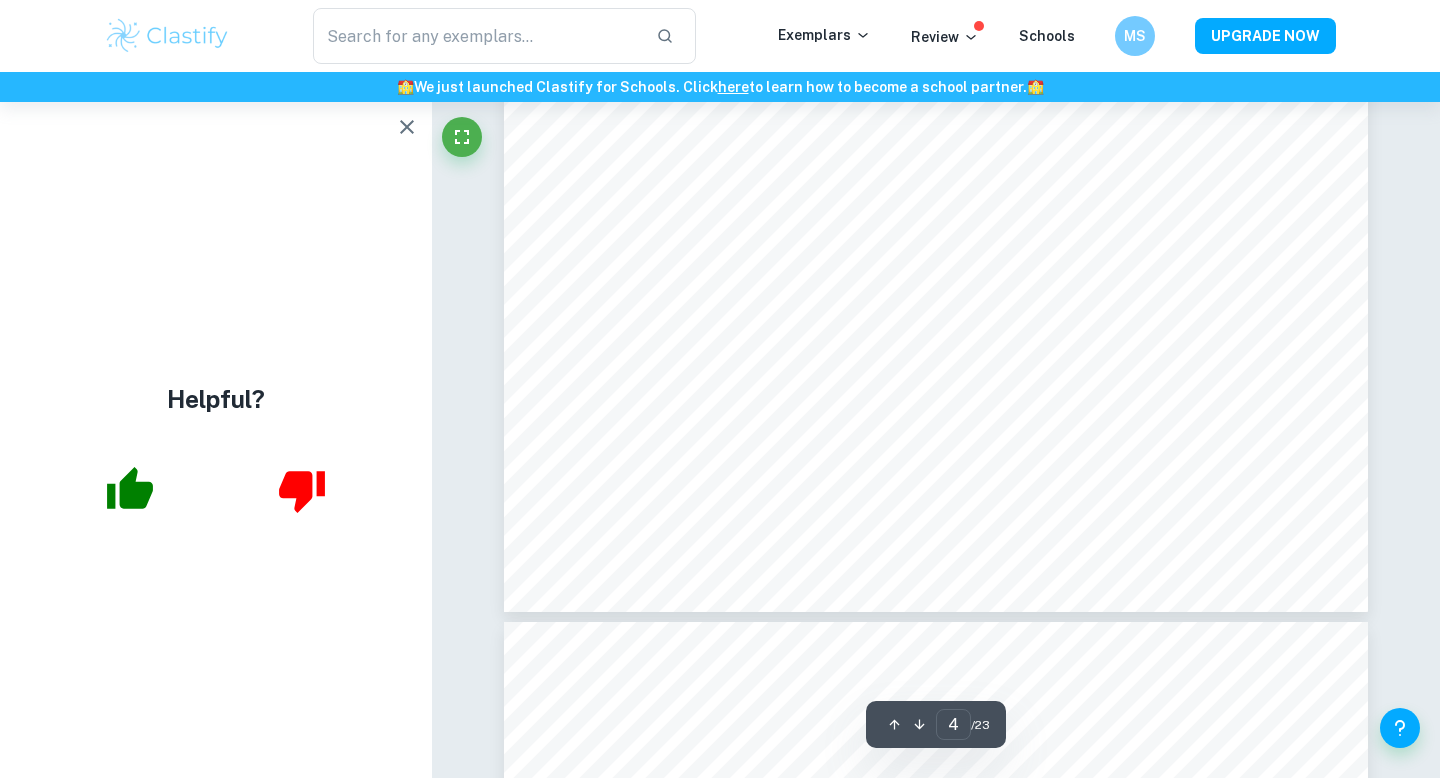 scroll, scrollTop: 4292, scrollLeft: 0, axis: vertical 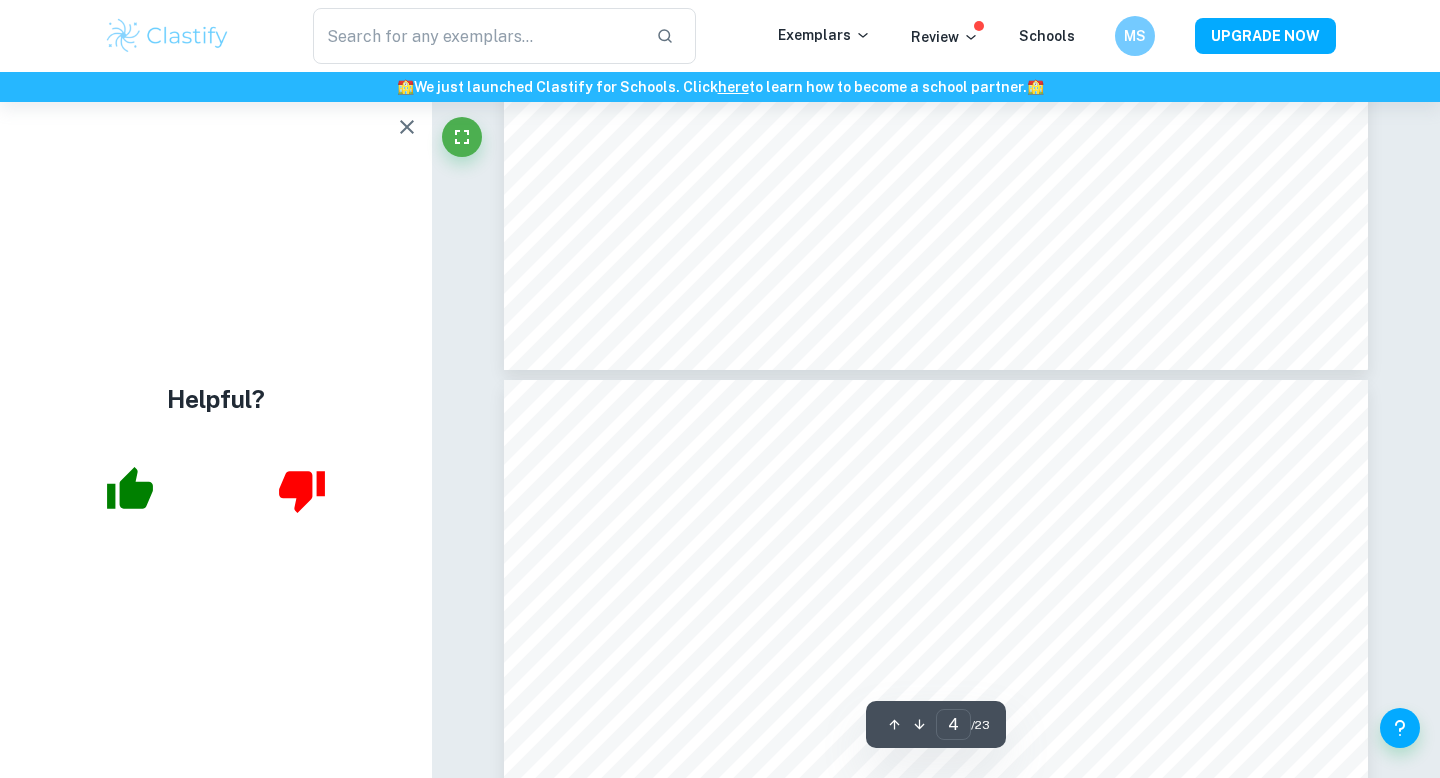 type on "5" 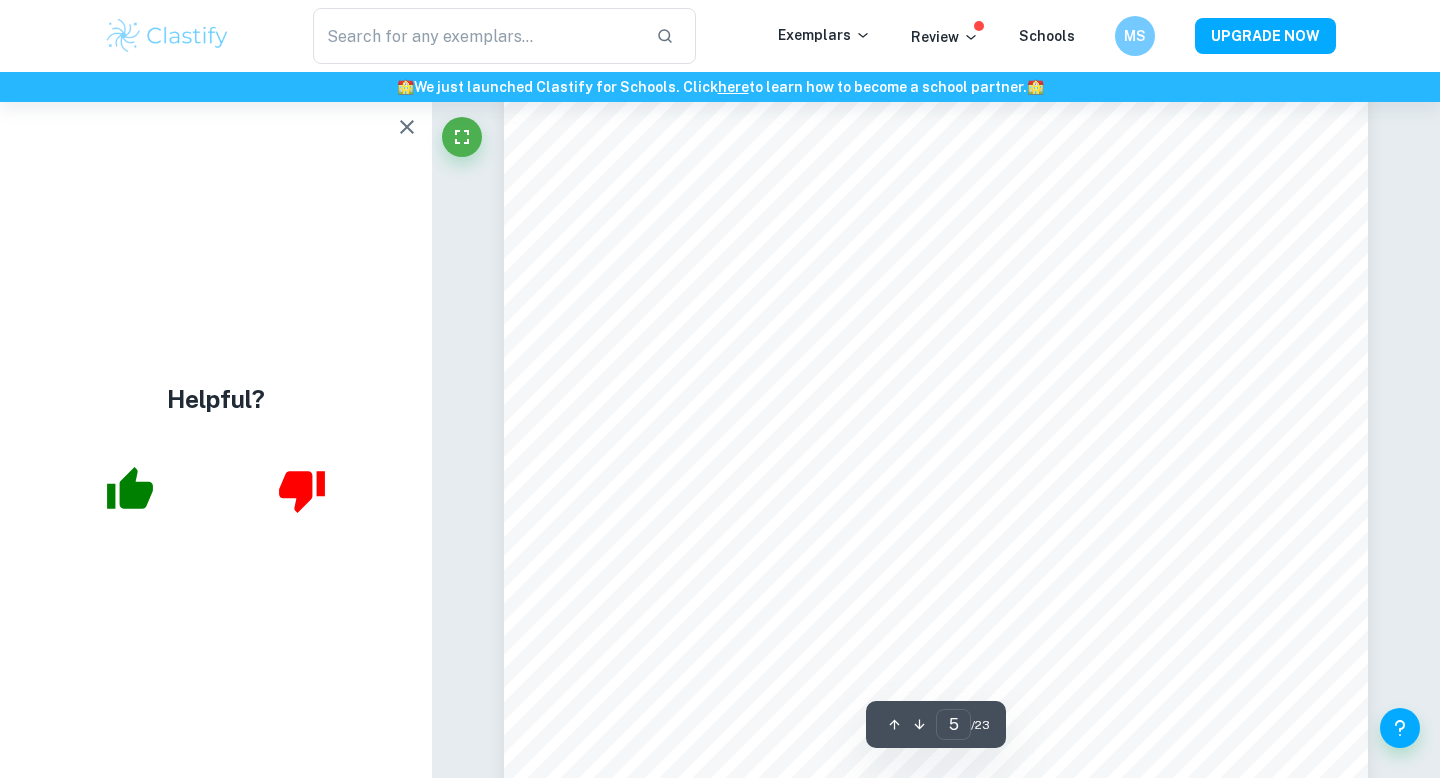 scroll, scrollTop: 4876, scrollLeft: 0, axis: vertical 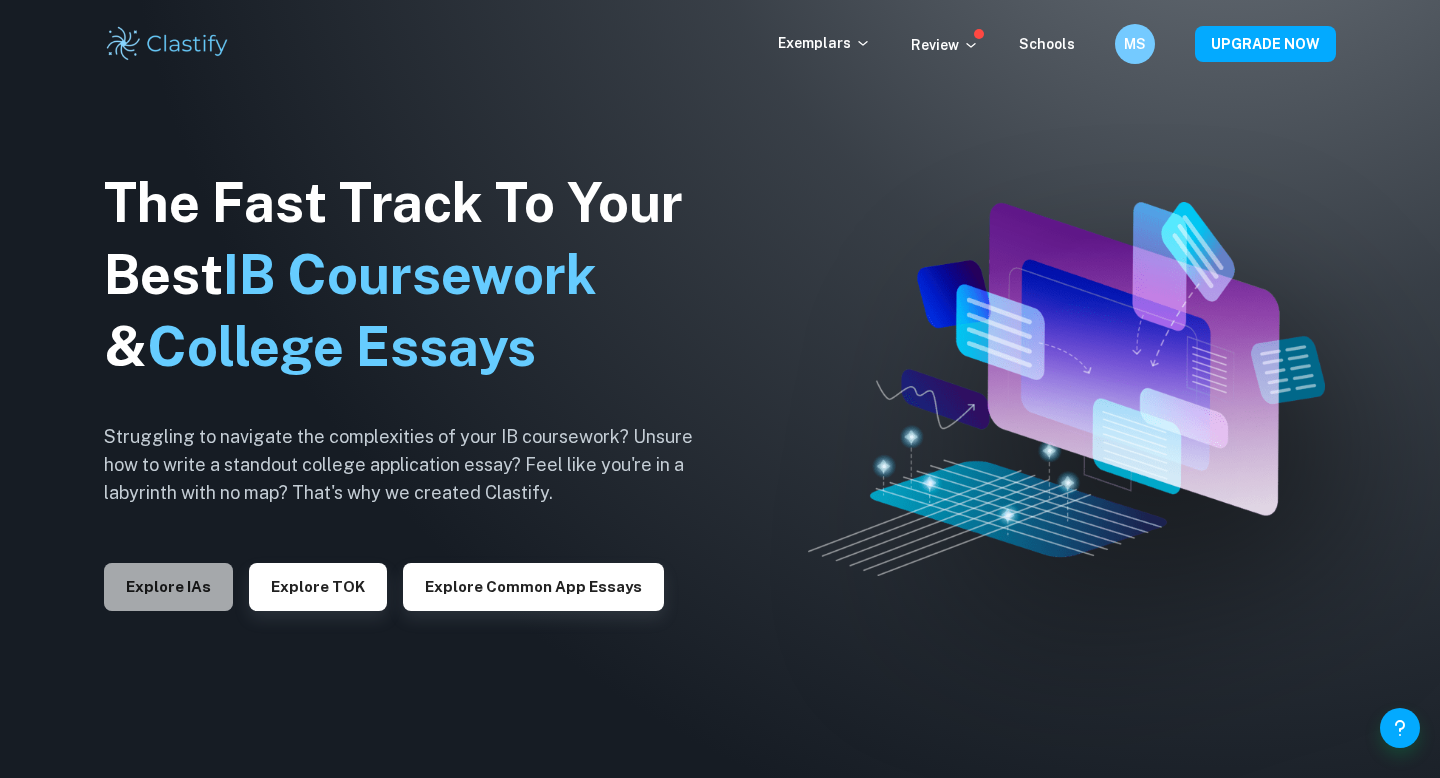 click on "Explore IAs" at bounding box center [168, 587] 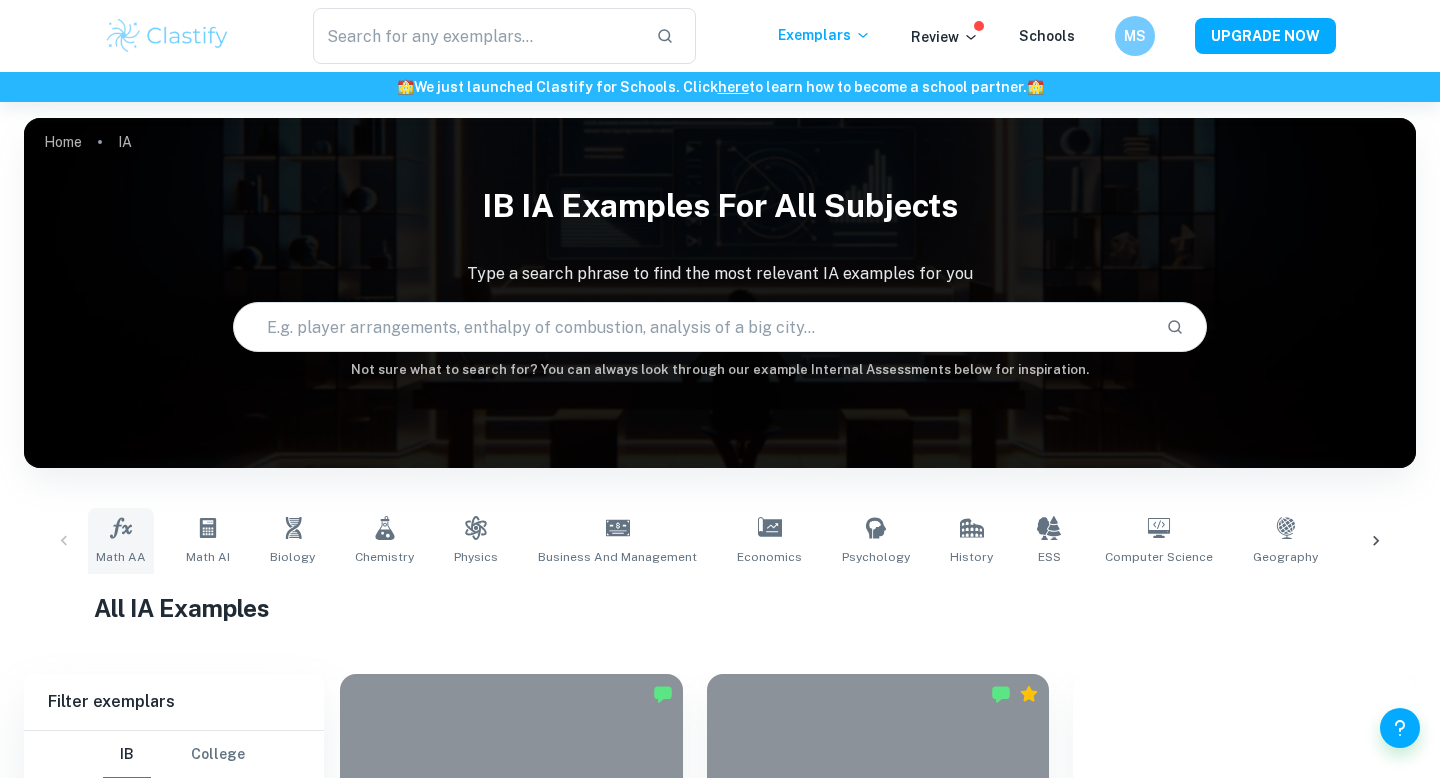 click on "Math AA" at bounding box center (121, 541) 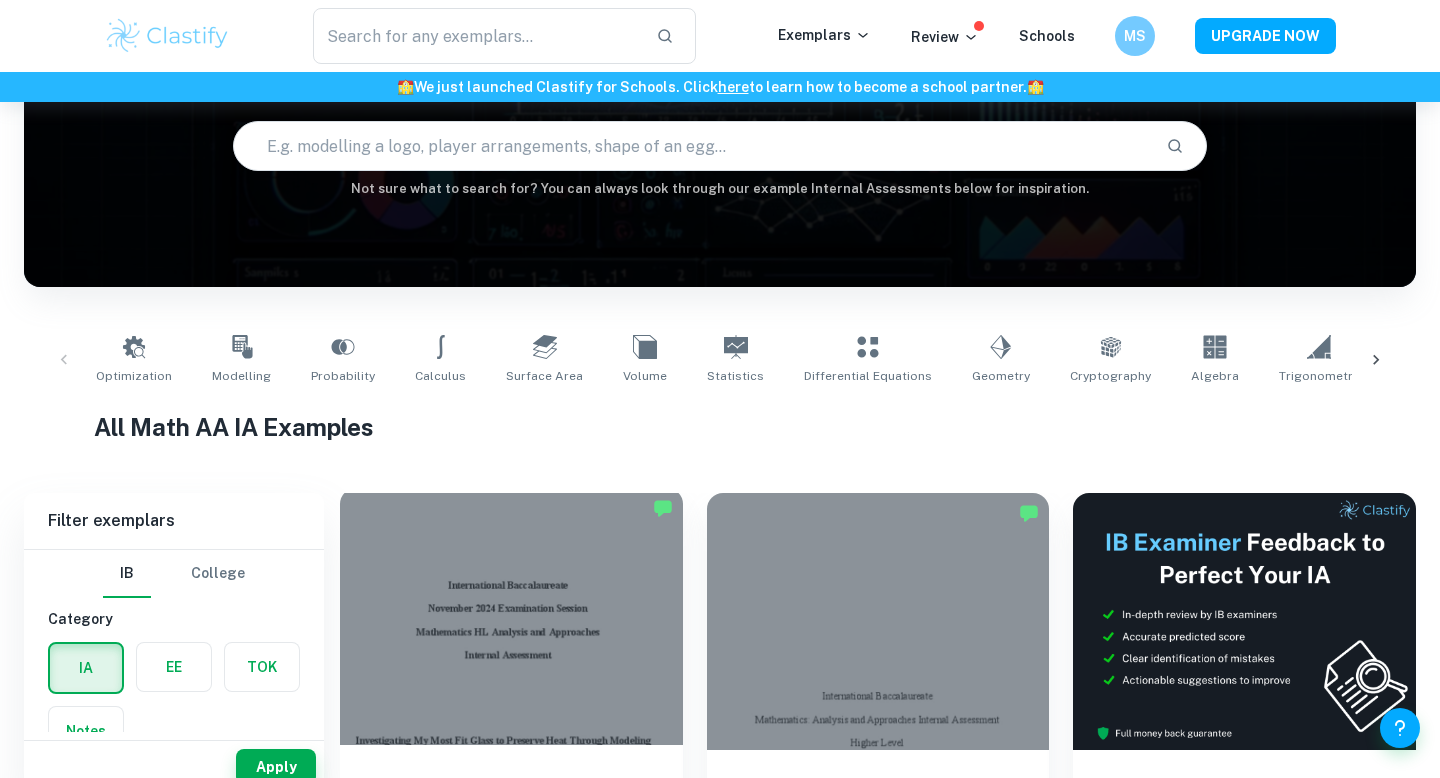 scroll, scrollTop: 202, scrollLeft: 0, axis: vertical 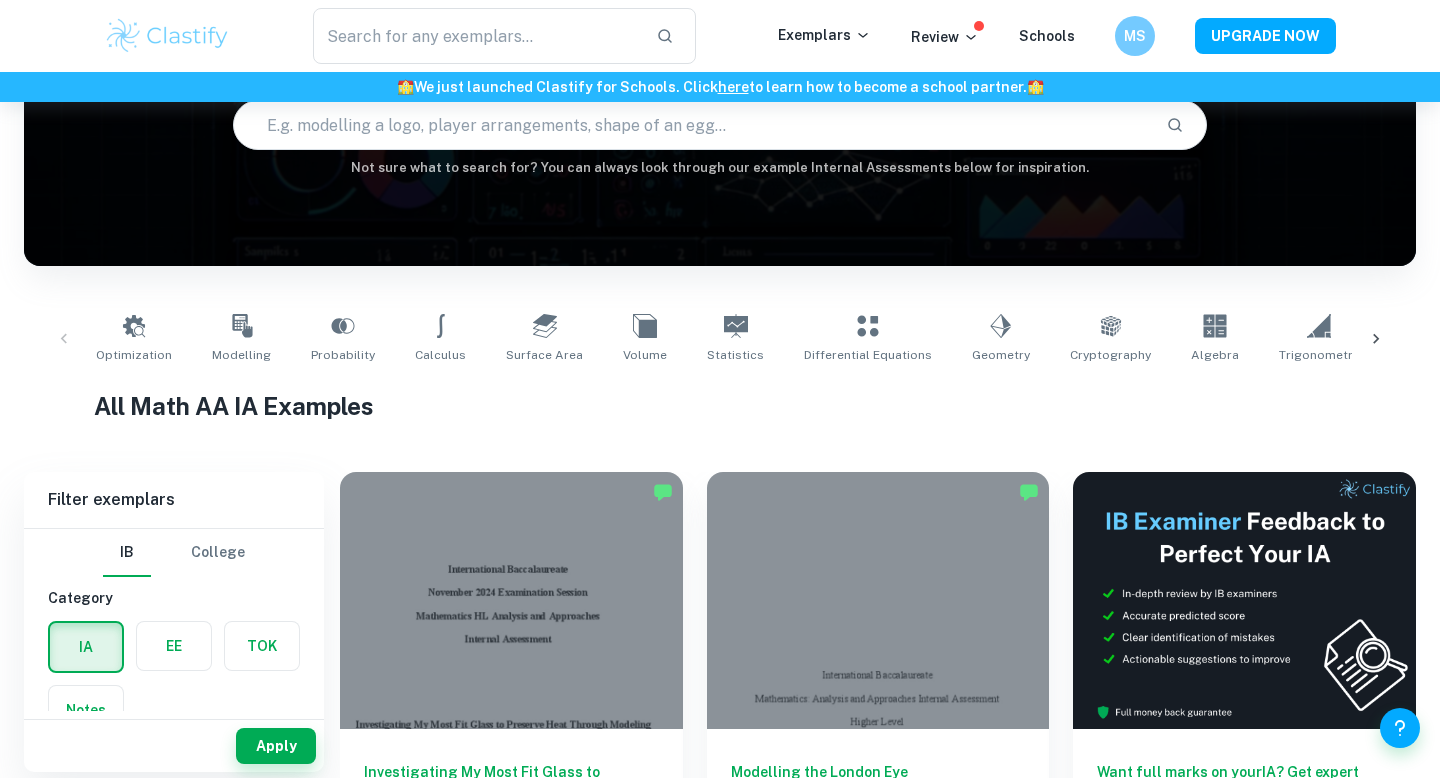 click 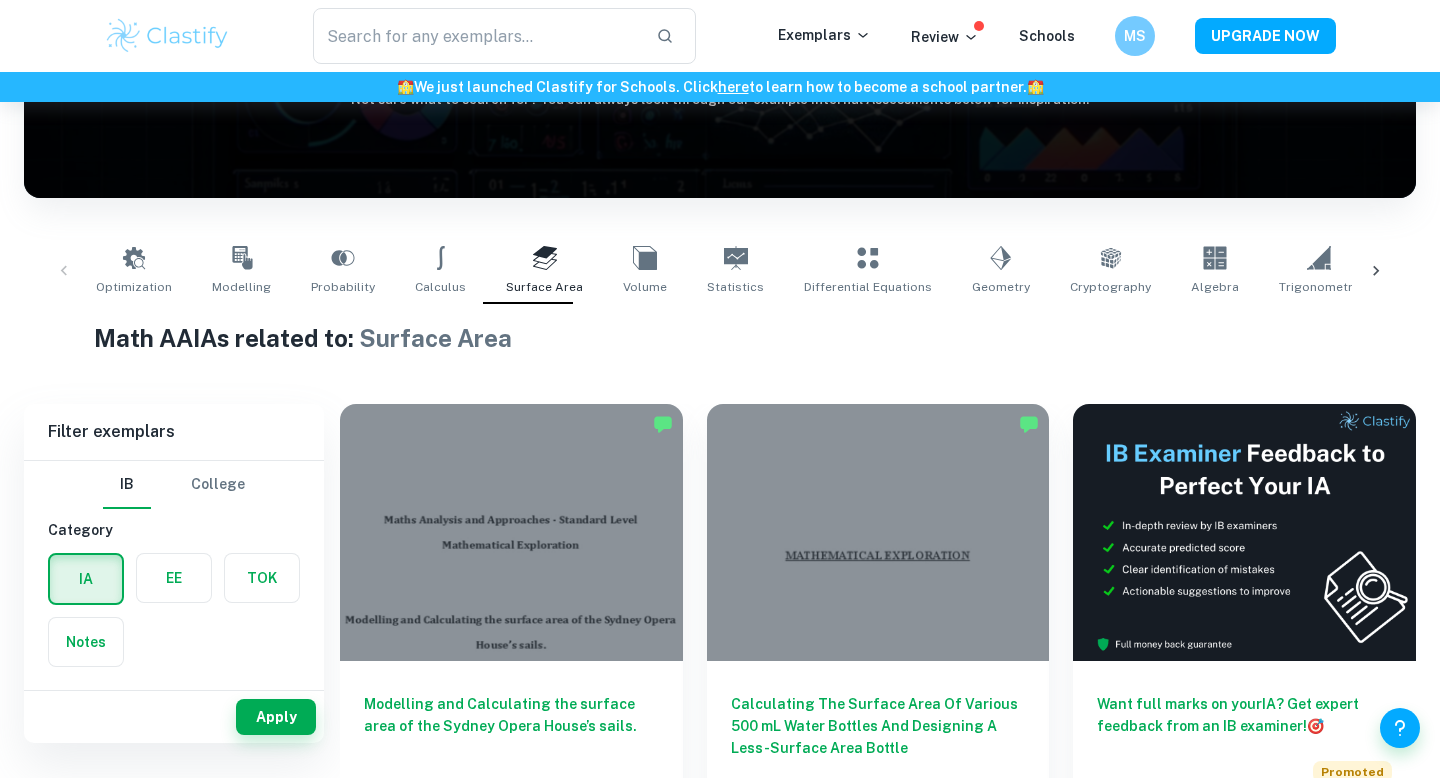 scroll, scrollTop: 237, scrollLeft: 0, axis: vertical 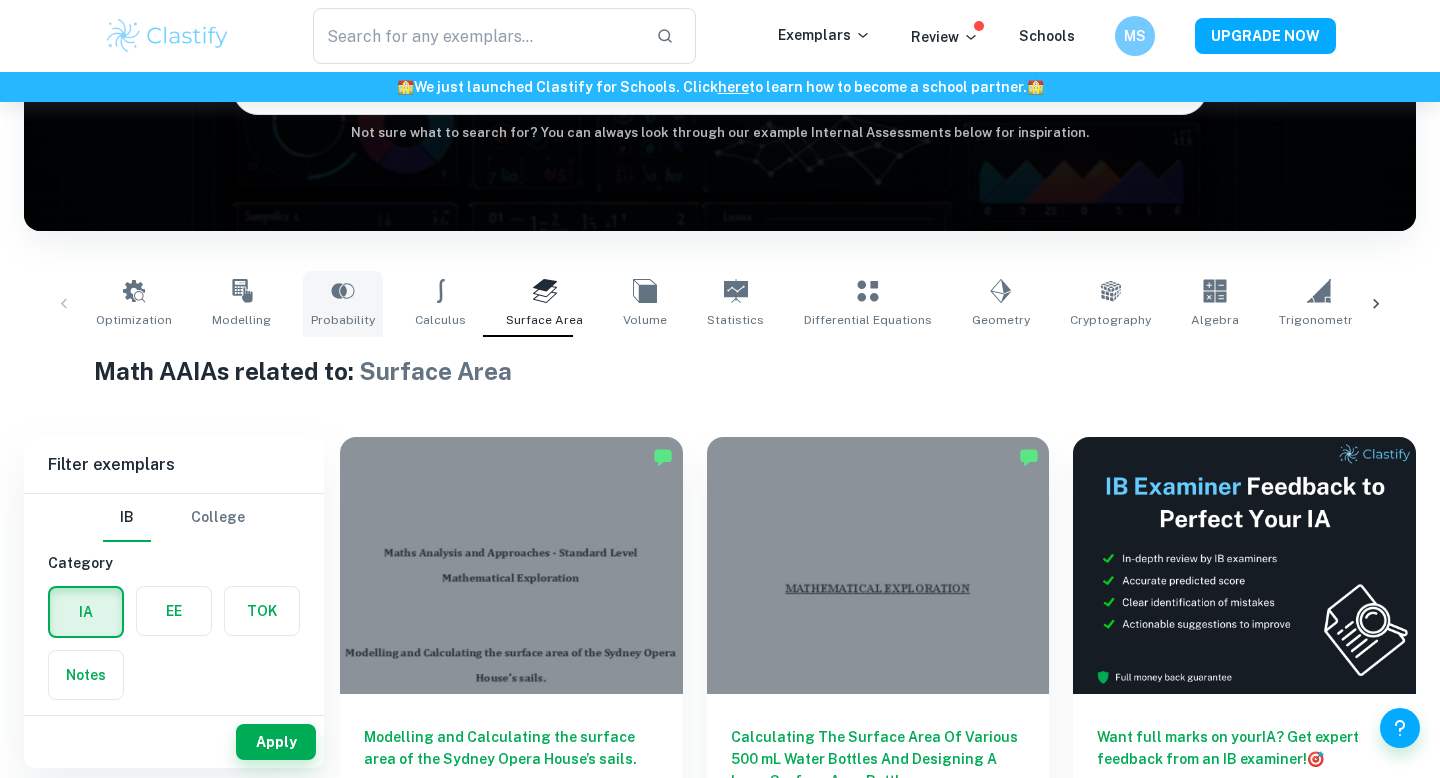 click 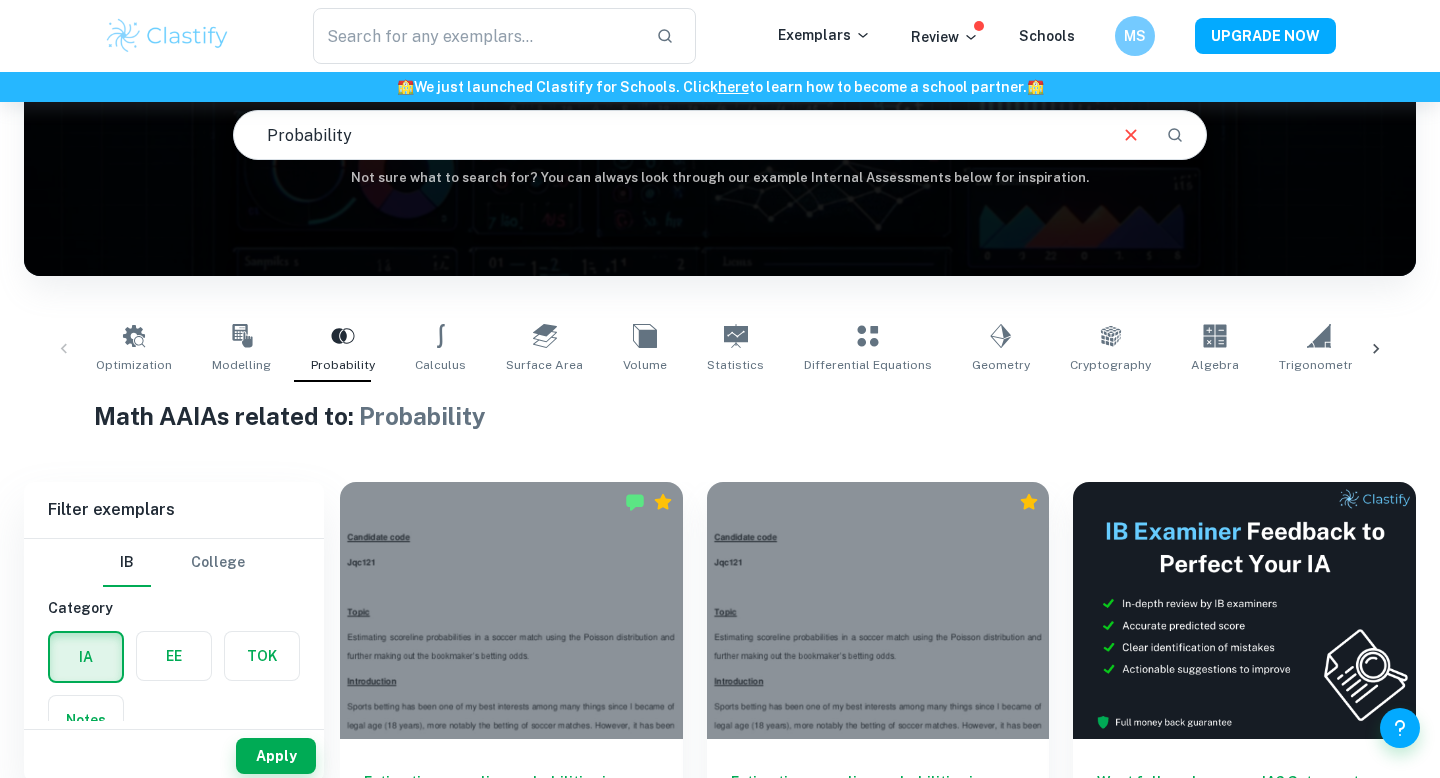 scroll, scrollTop: 178, scrollLeft: 0, axis: vertical 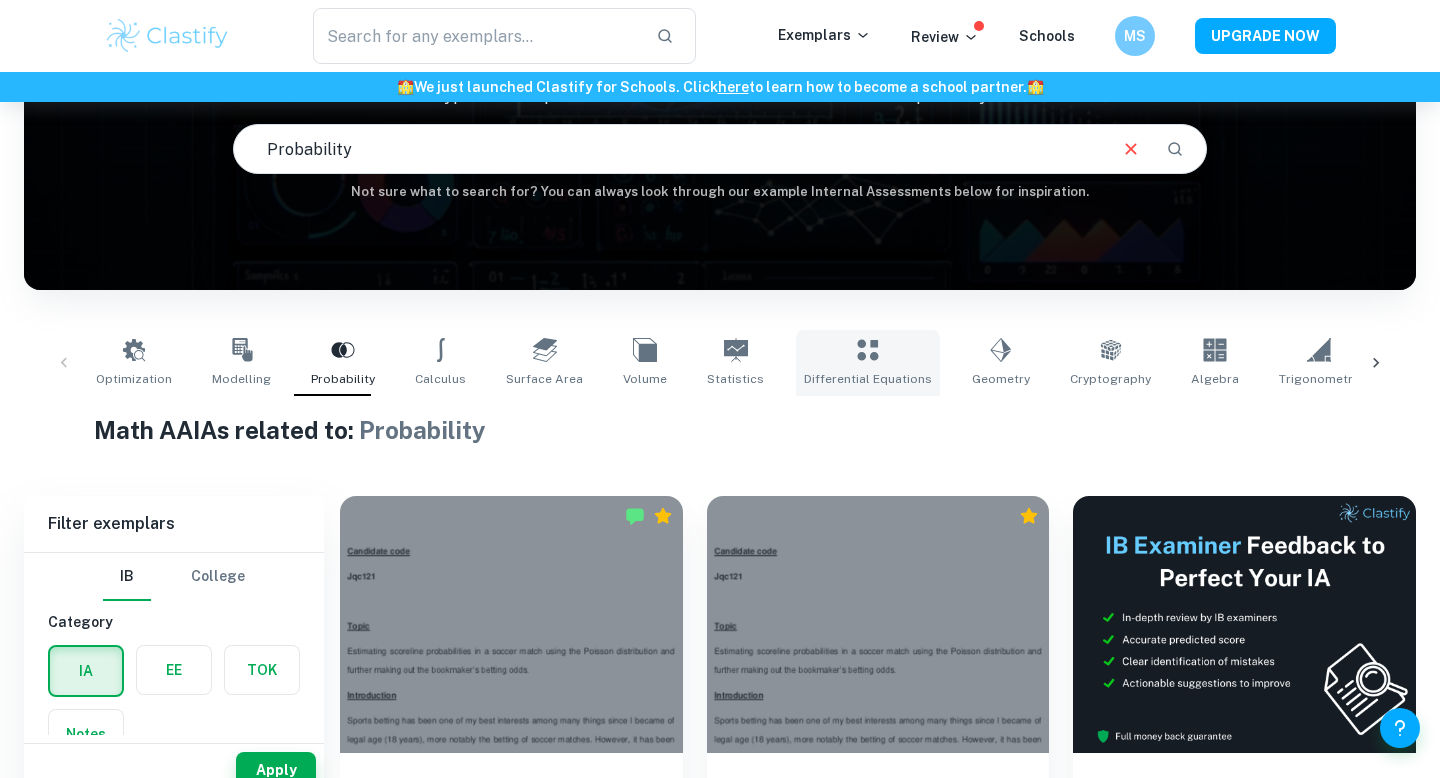 click on "Differential Equations" at bounding box center (868, 363) 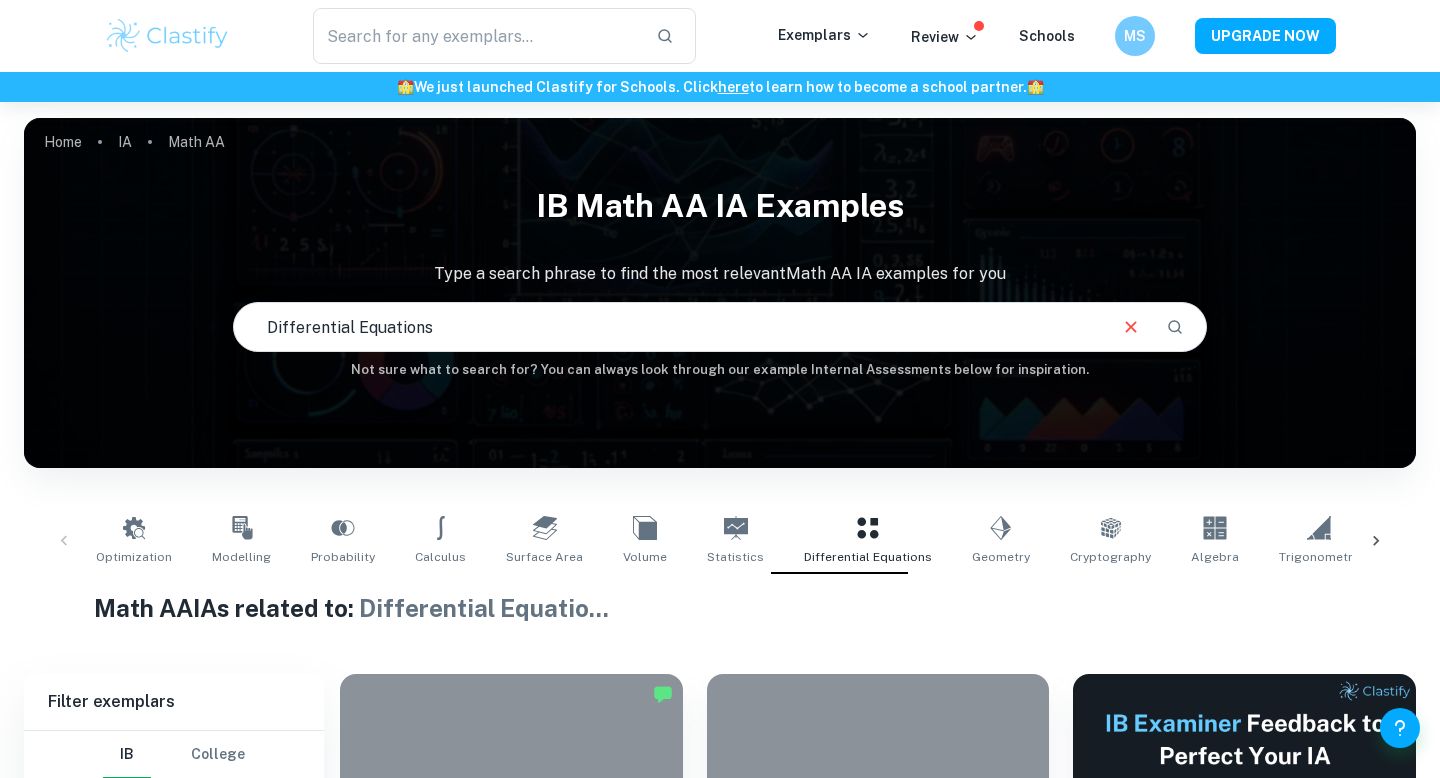scroll, scrollTop: 92, scrollLeft: 0, axis: vertical 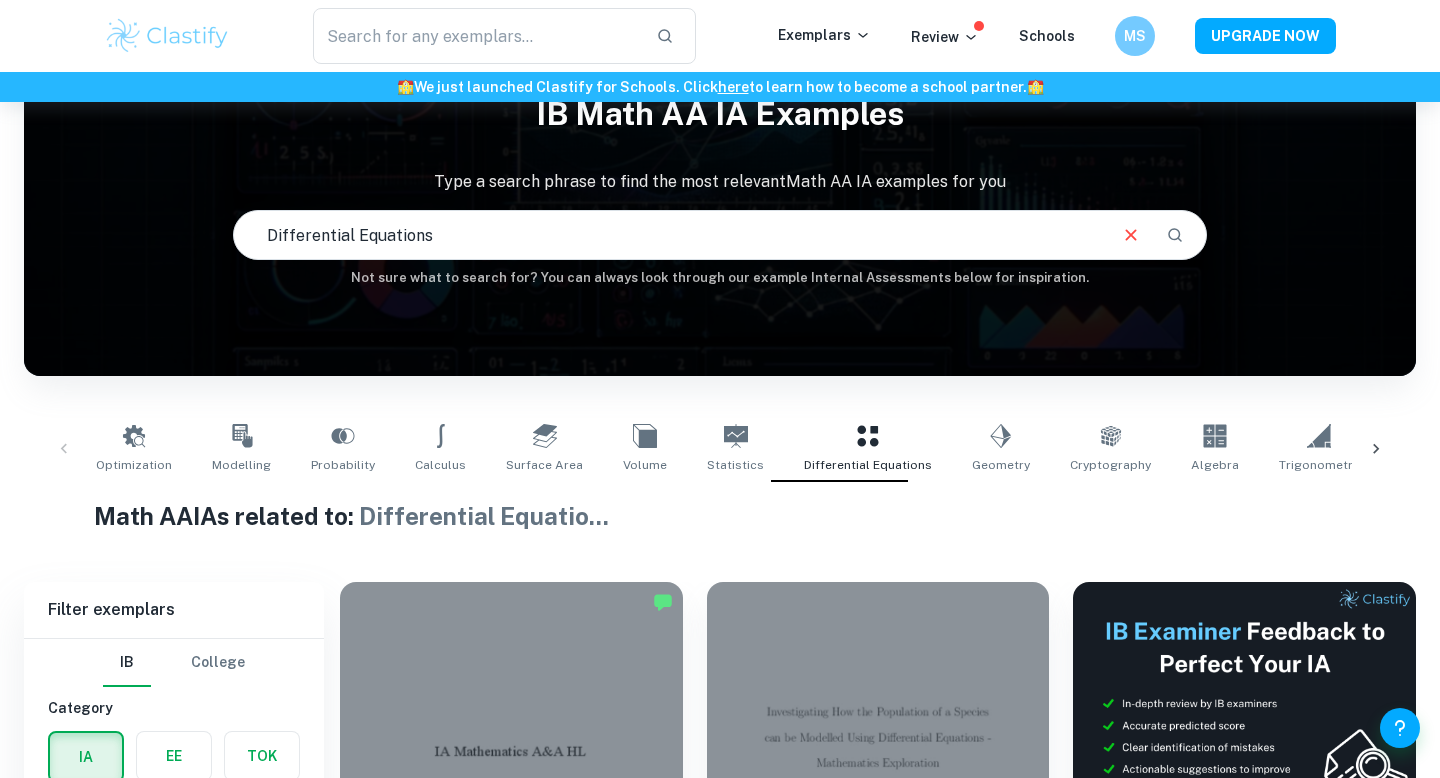 click 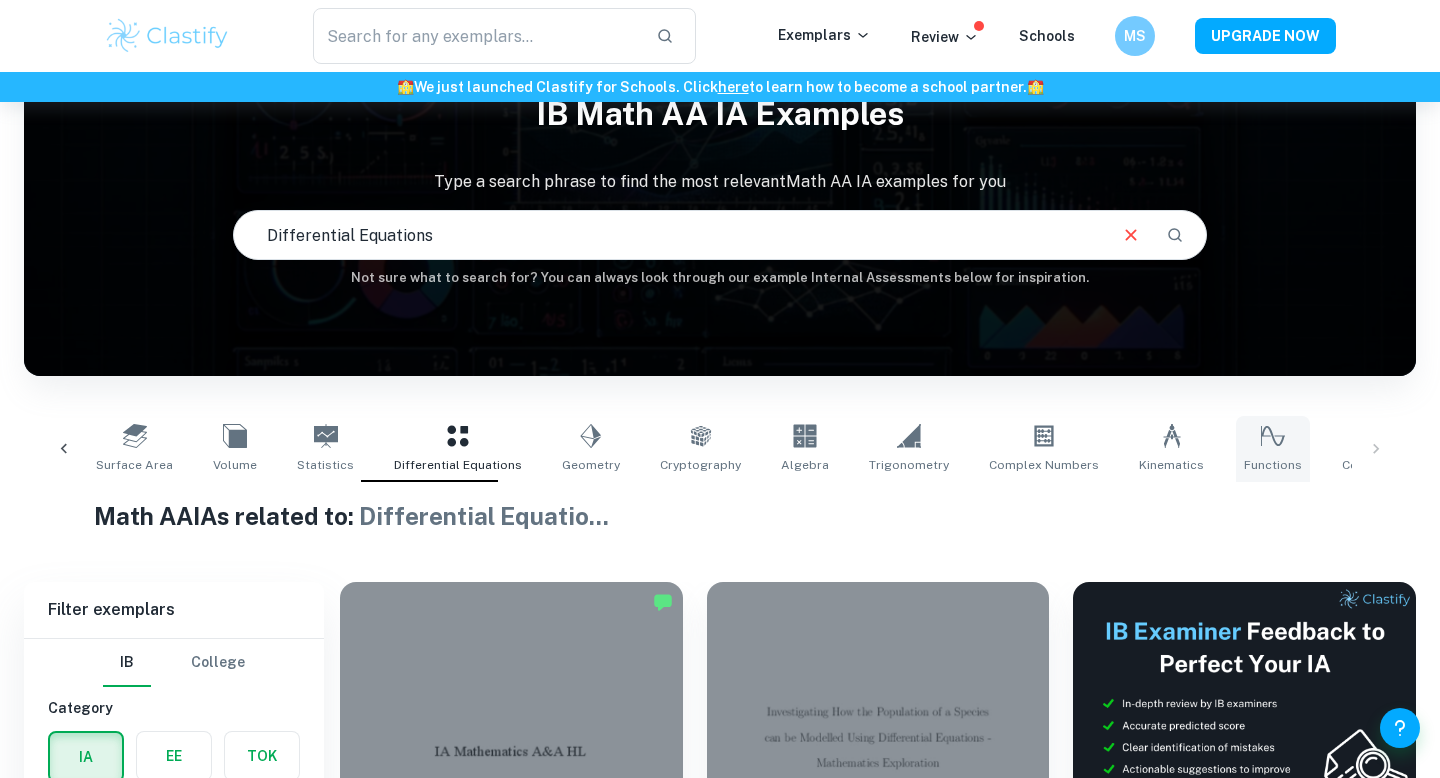 scroll, scrollTop: 0, scrollLeft: 410, axis: horizontal 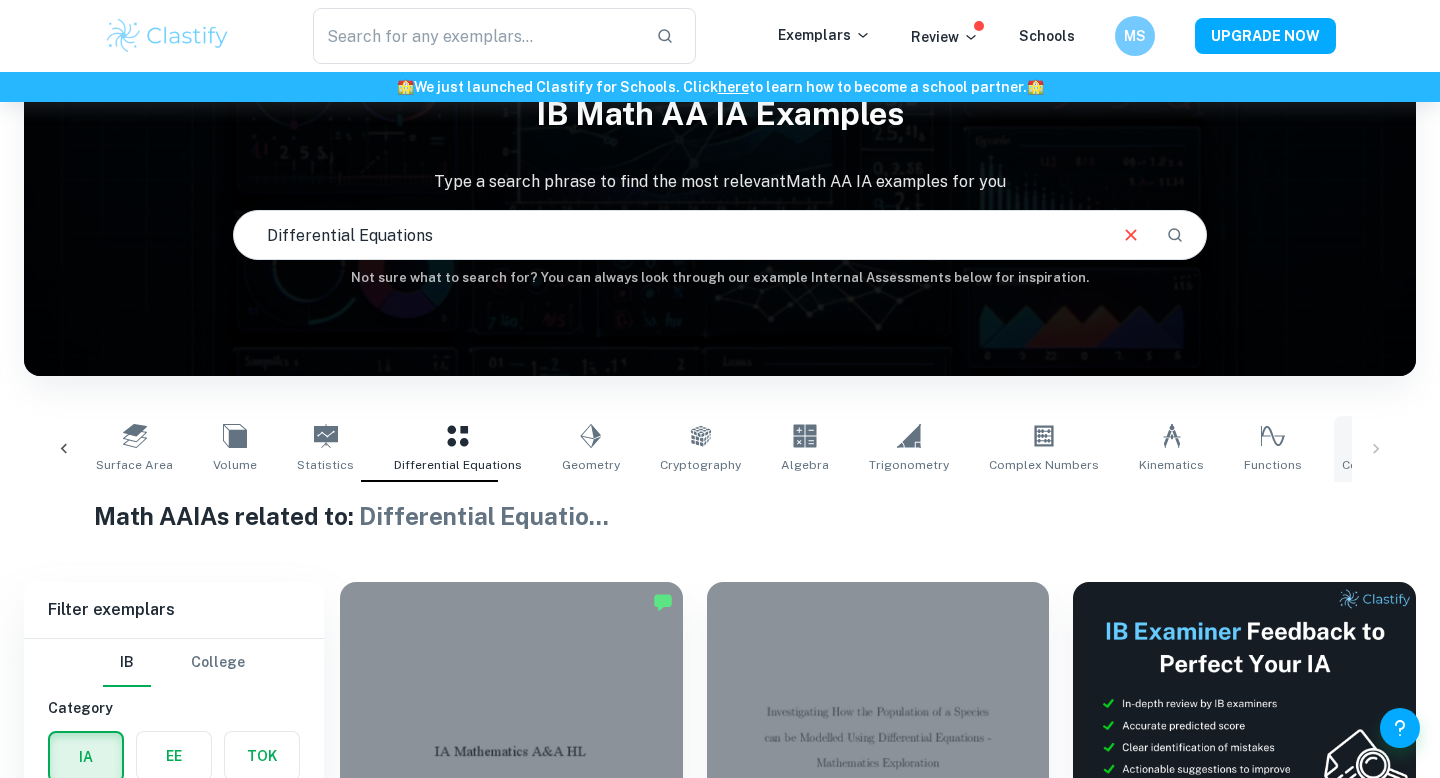 click on "Correlation" at bounding box center [1375, 449] 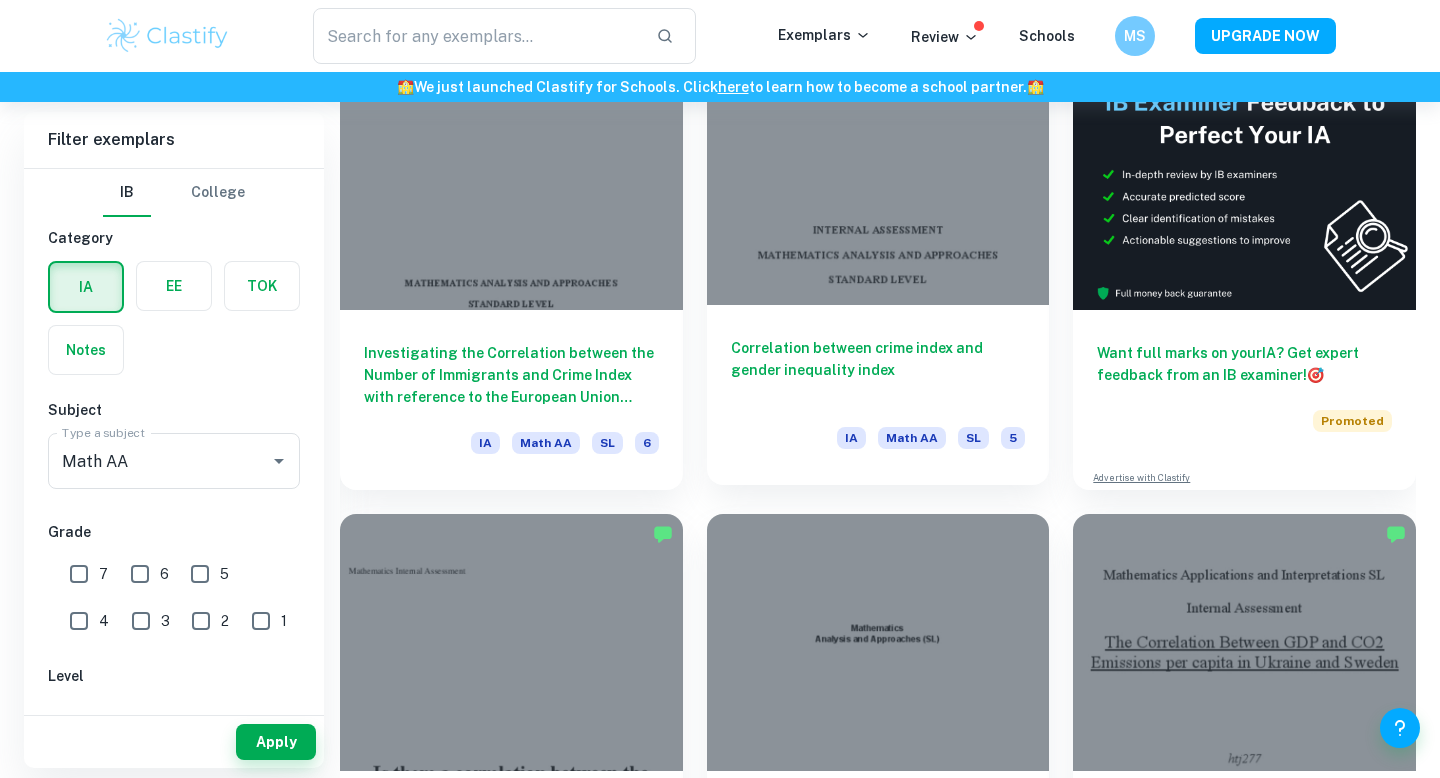 scroll, scrollTop: 424, scrollLeft: 0, axis: vertical 